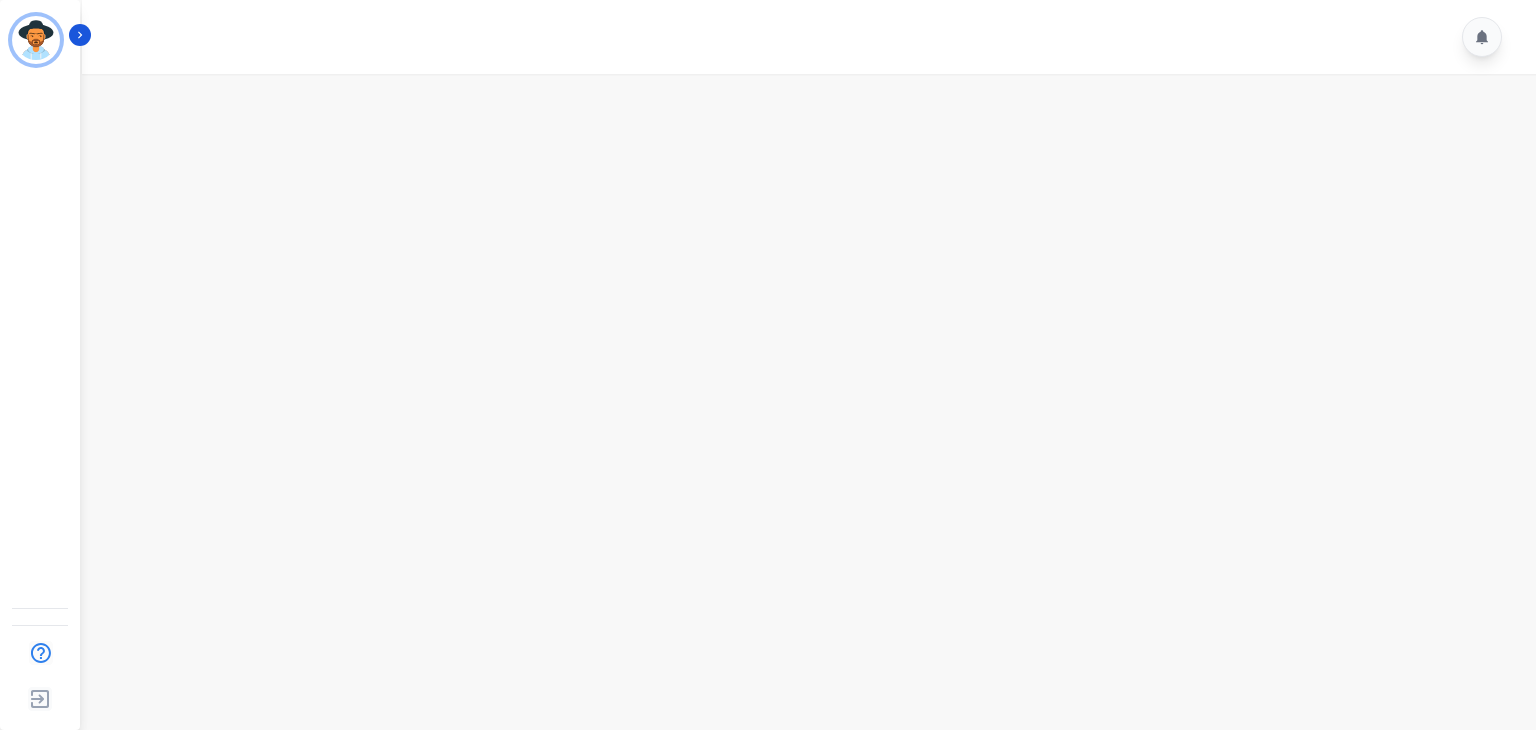 scroll, scrollTop: 0, scrollLeft: 0, axis: both 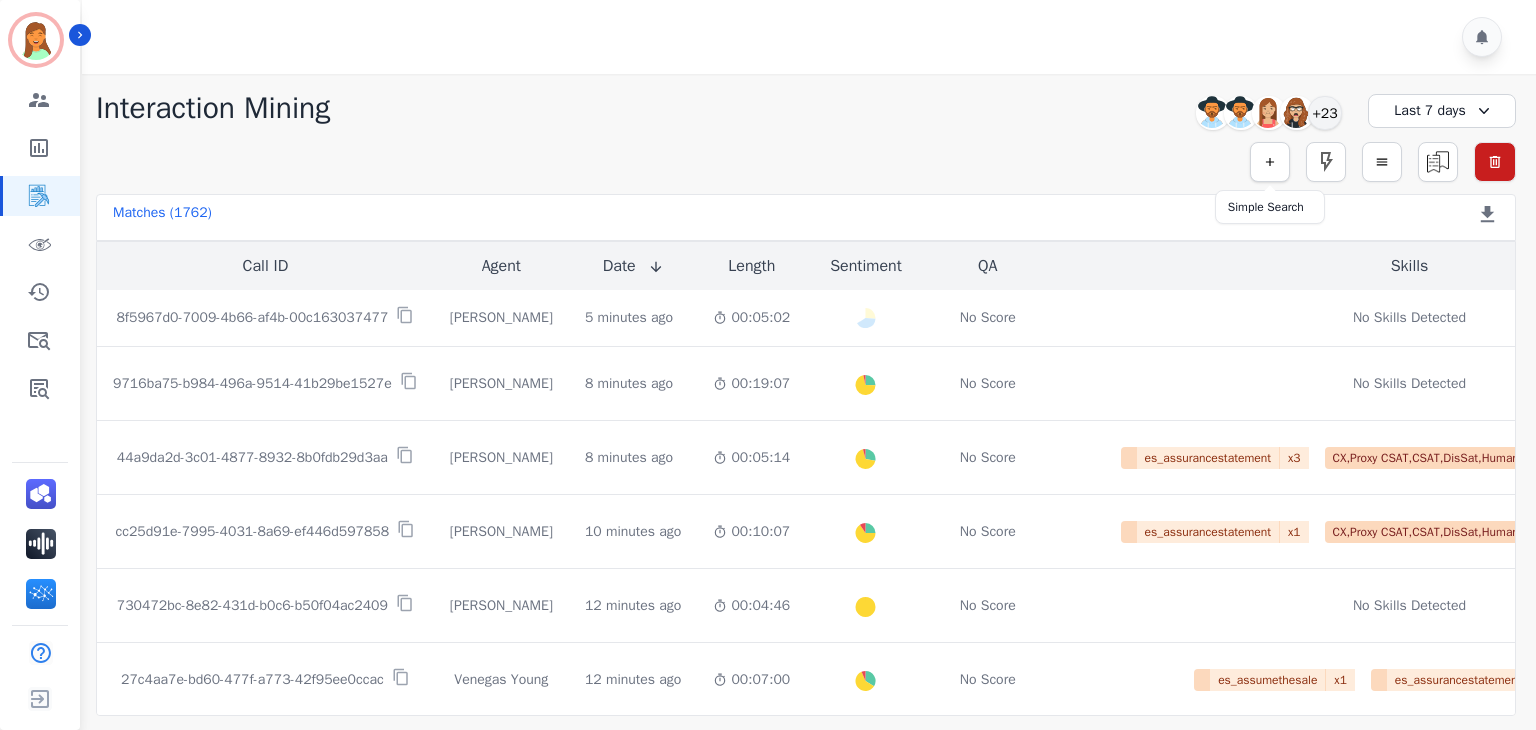 click at bounding box center [1270, 162] 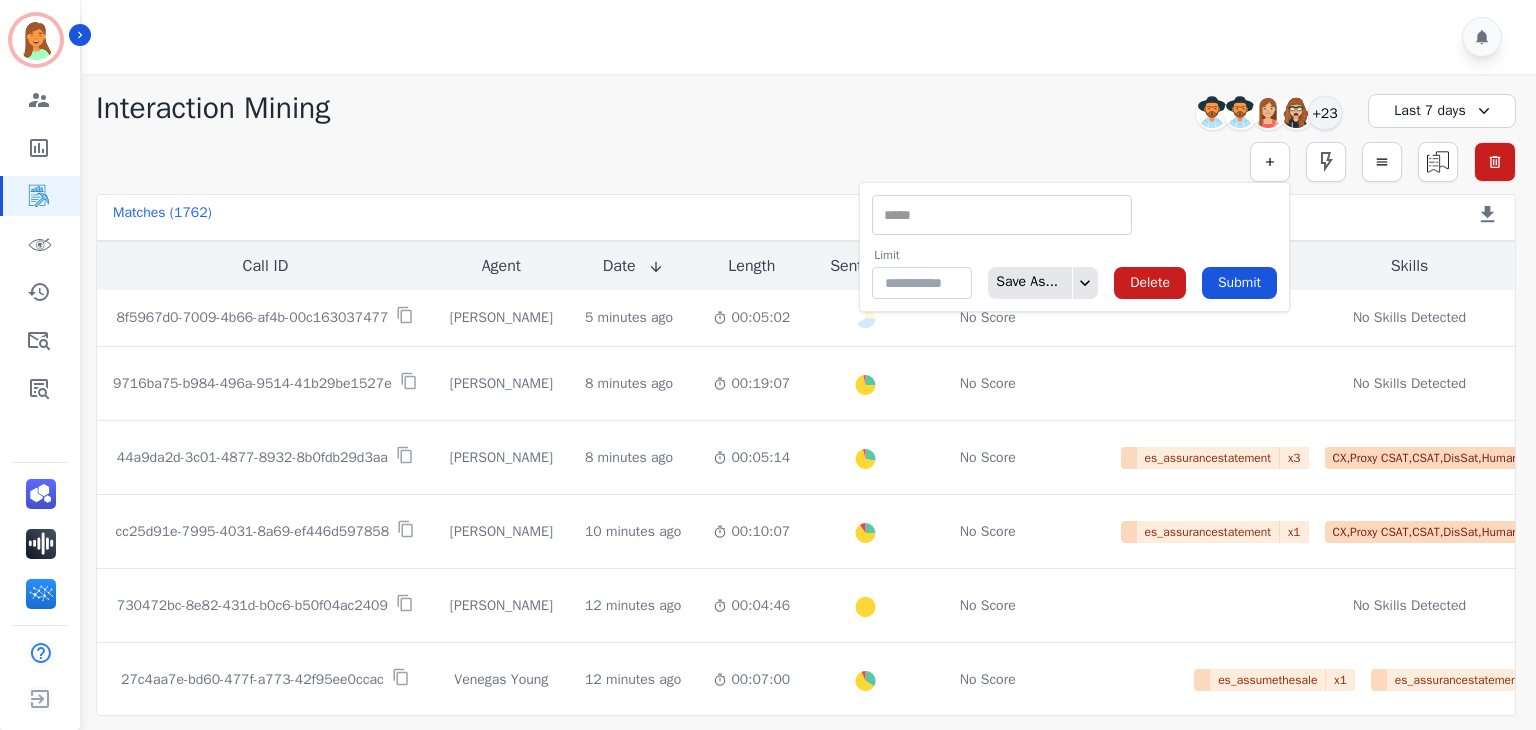 click at bounding box center [1002, 215] 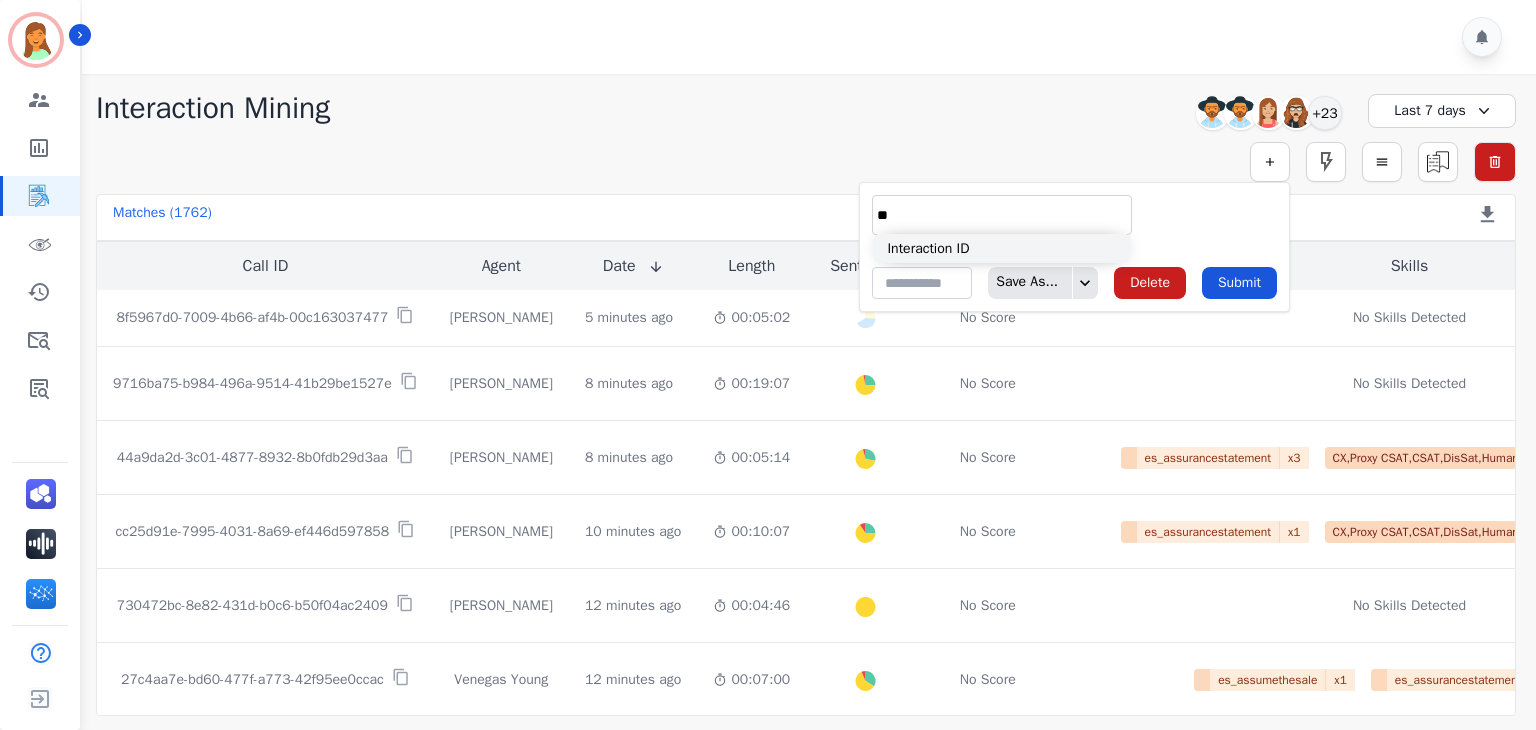 type on "**" 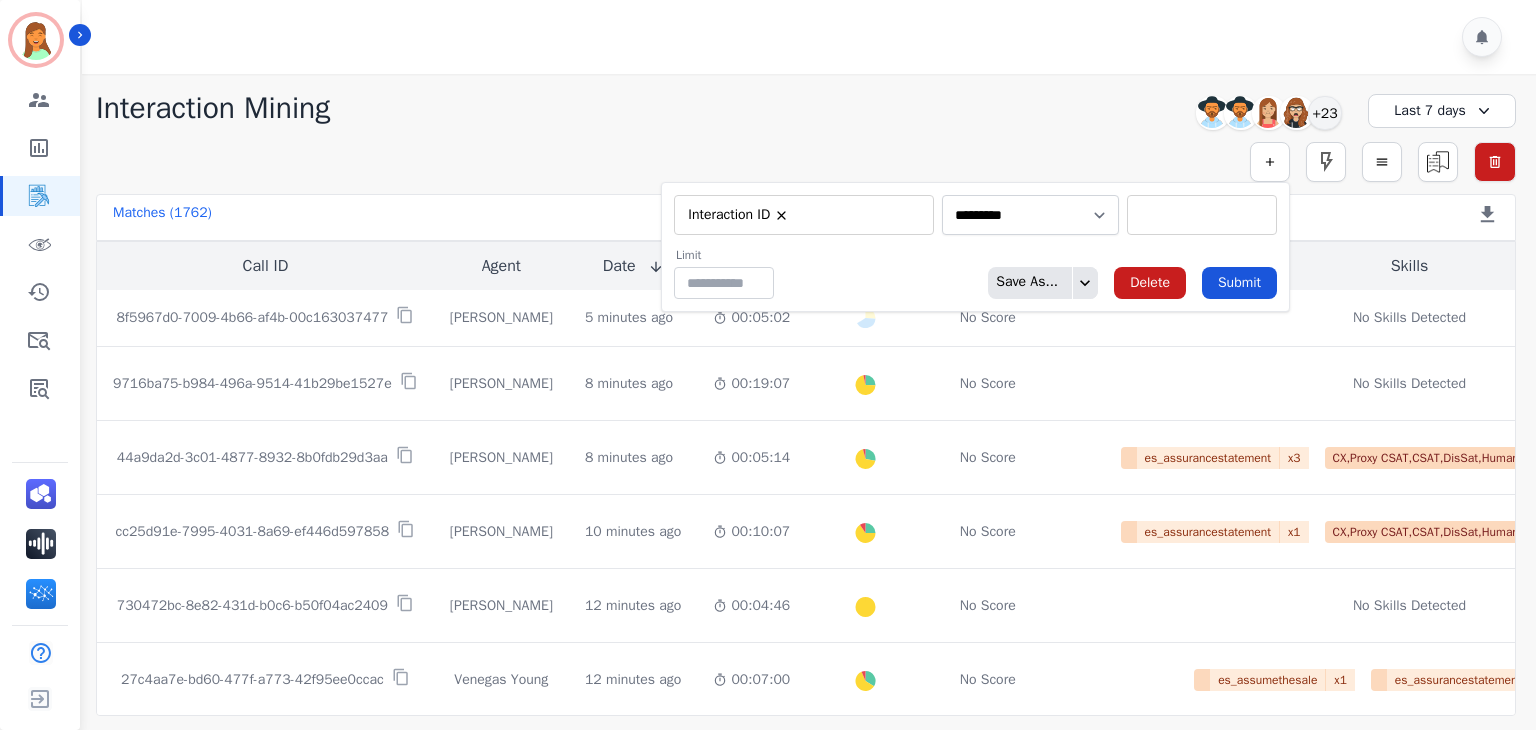 click at bounding box center (1202, 215) 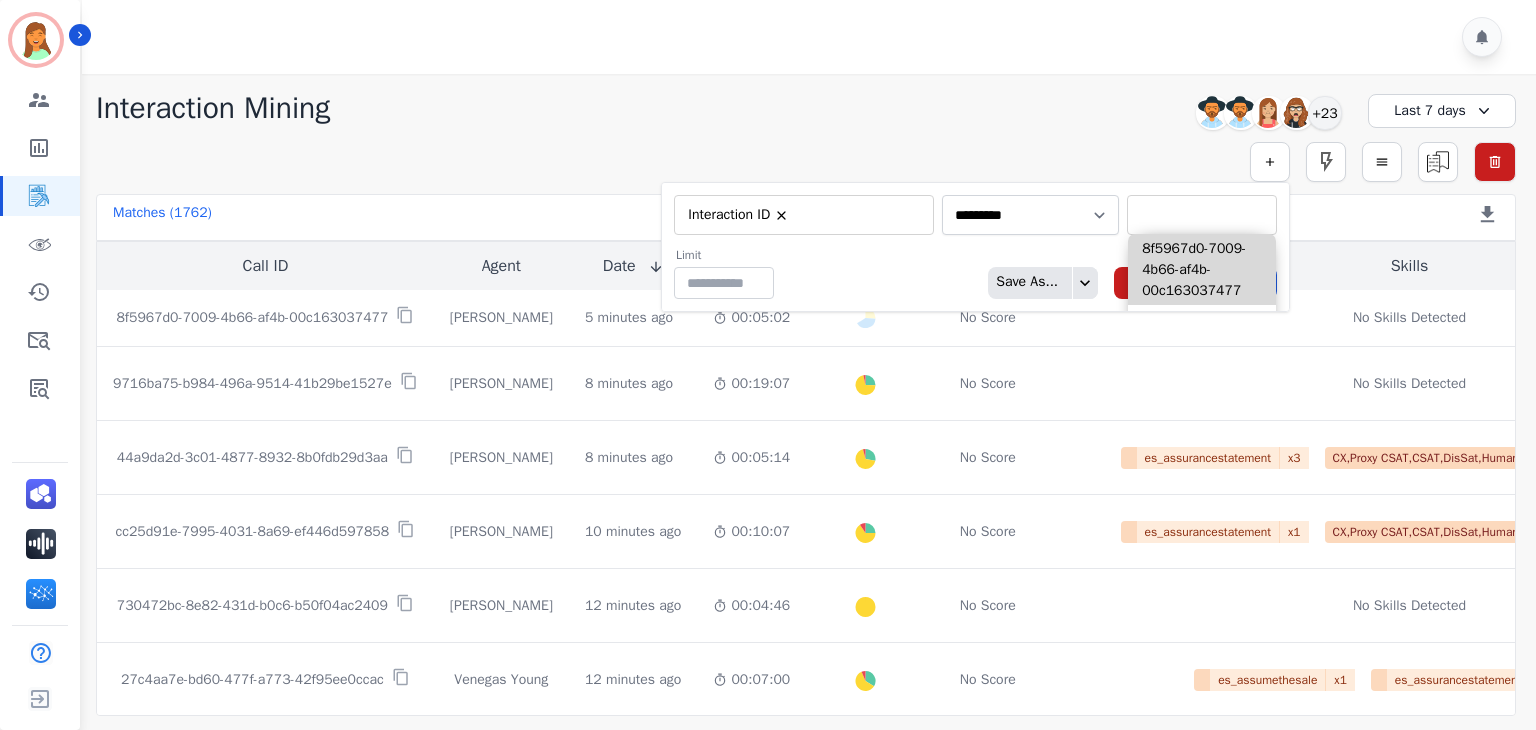 paste on "**********" 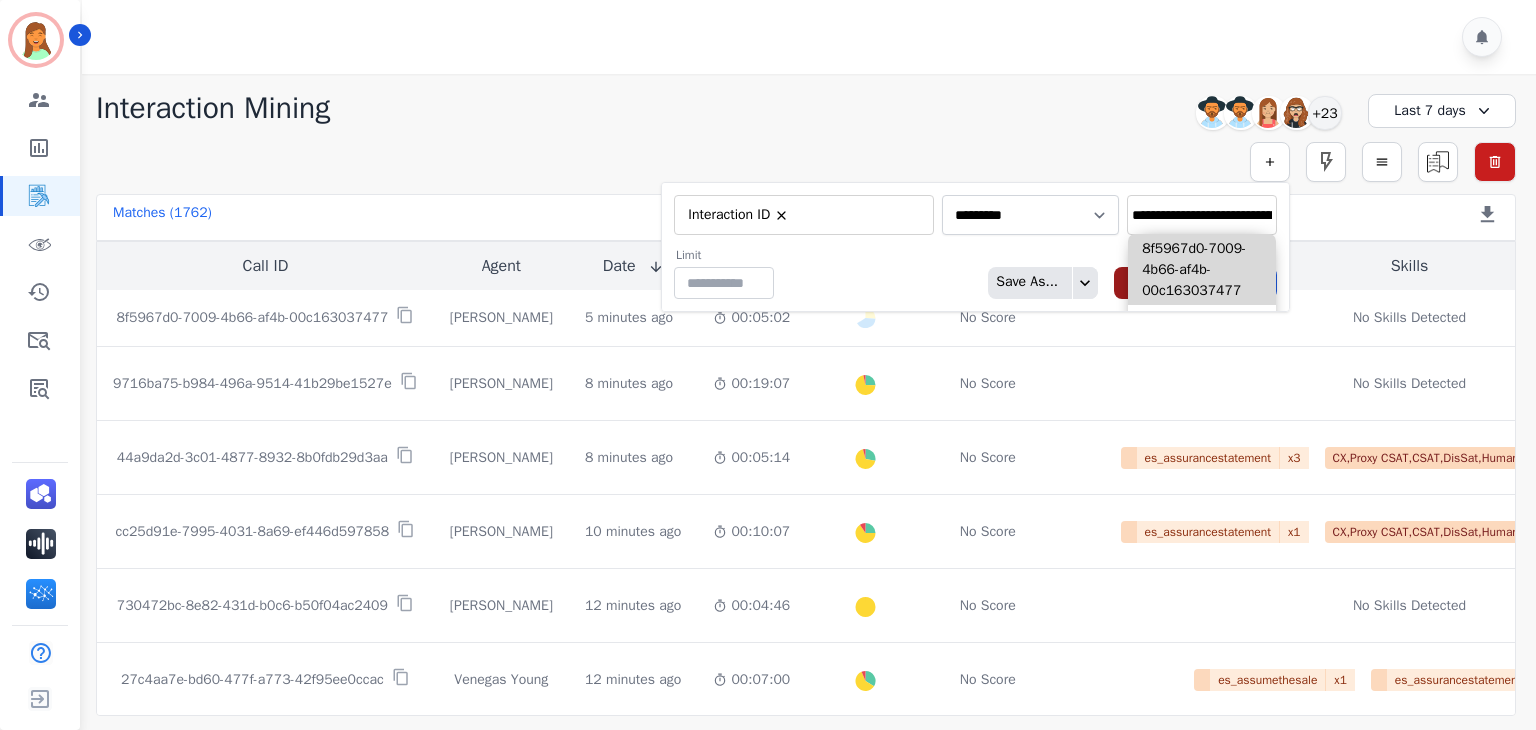 scroll, scrollTop: 0, scrollLeft: 97, axis: horizontal 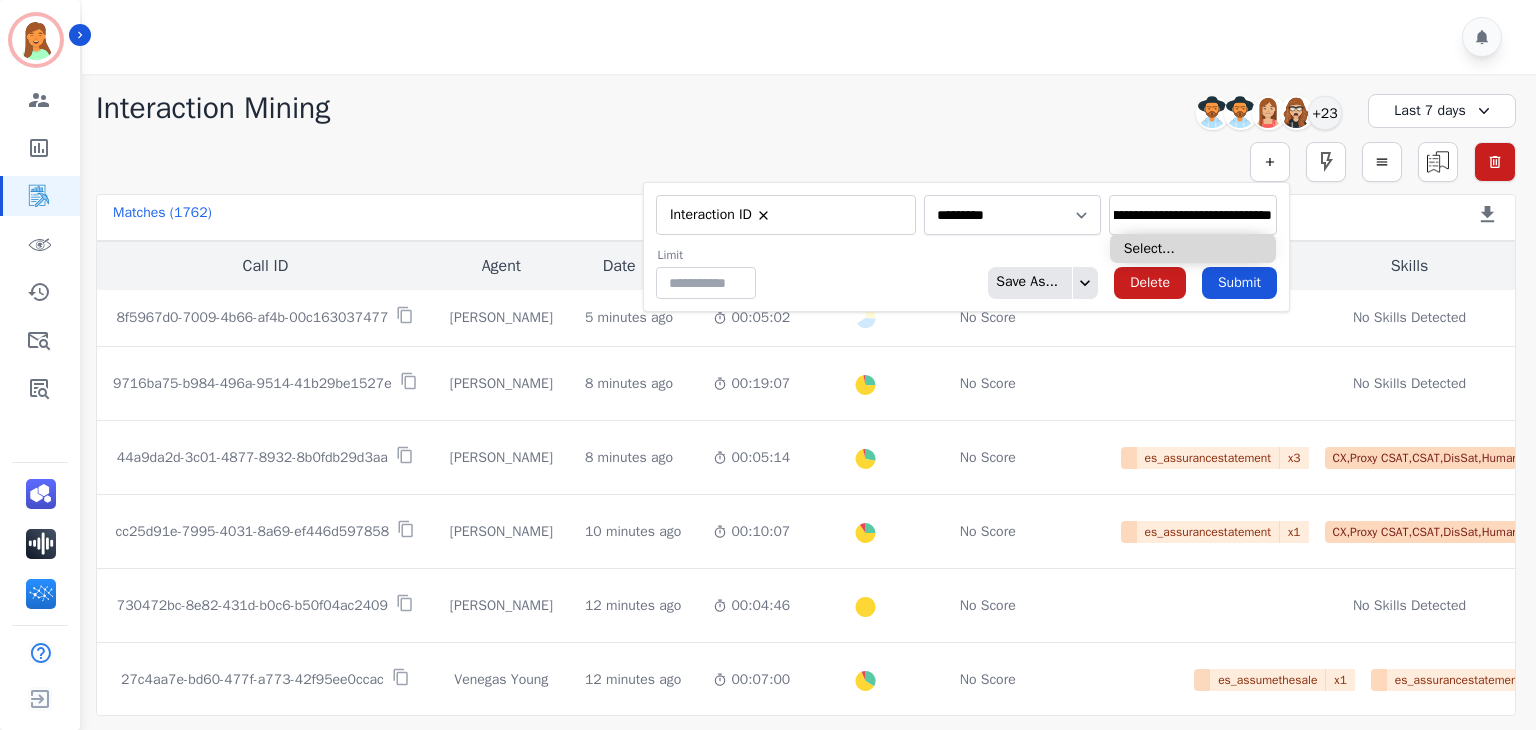 type on "**********" 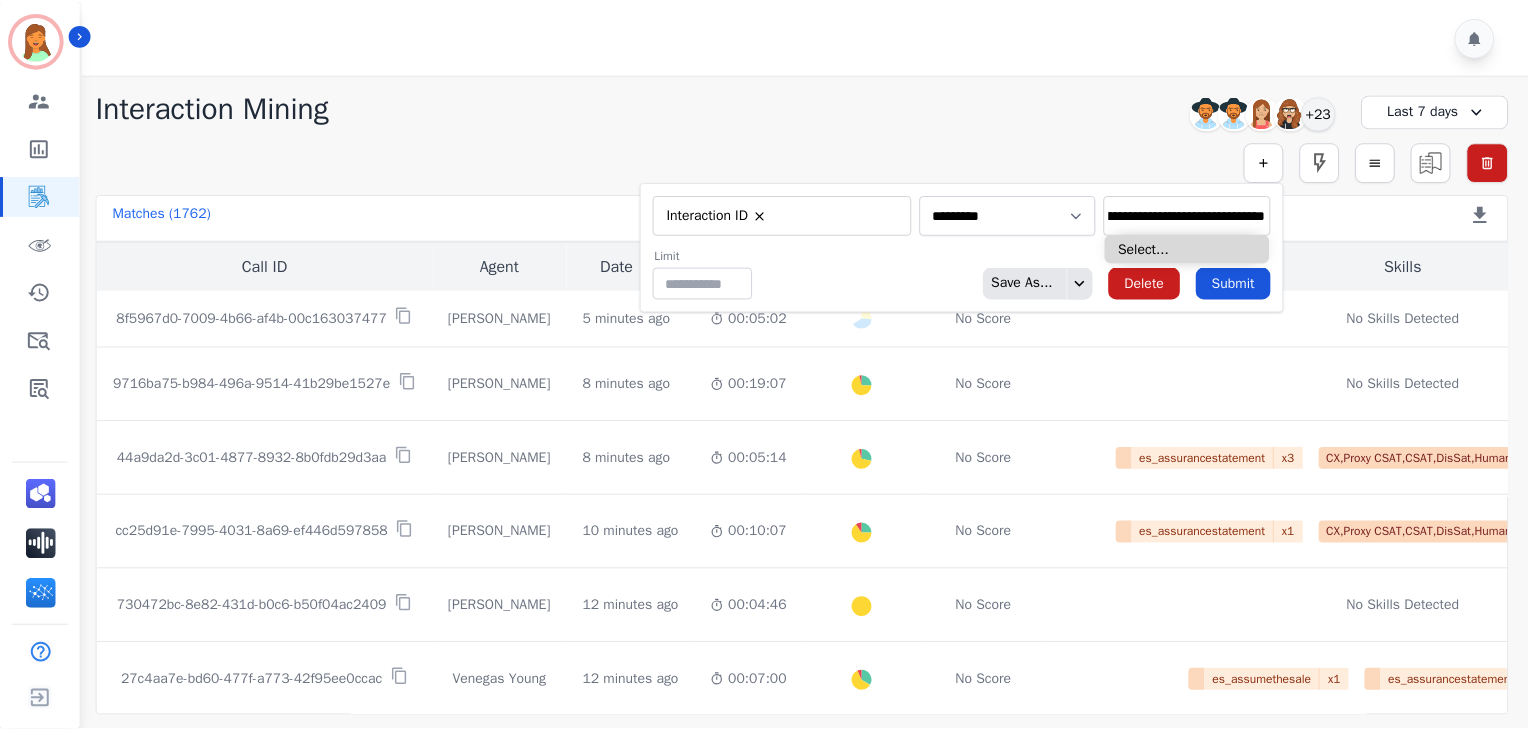 scroll, scrollTop: 0, scrollLeft: 0, axis: both 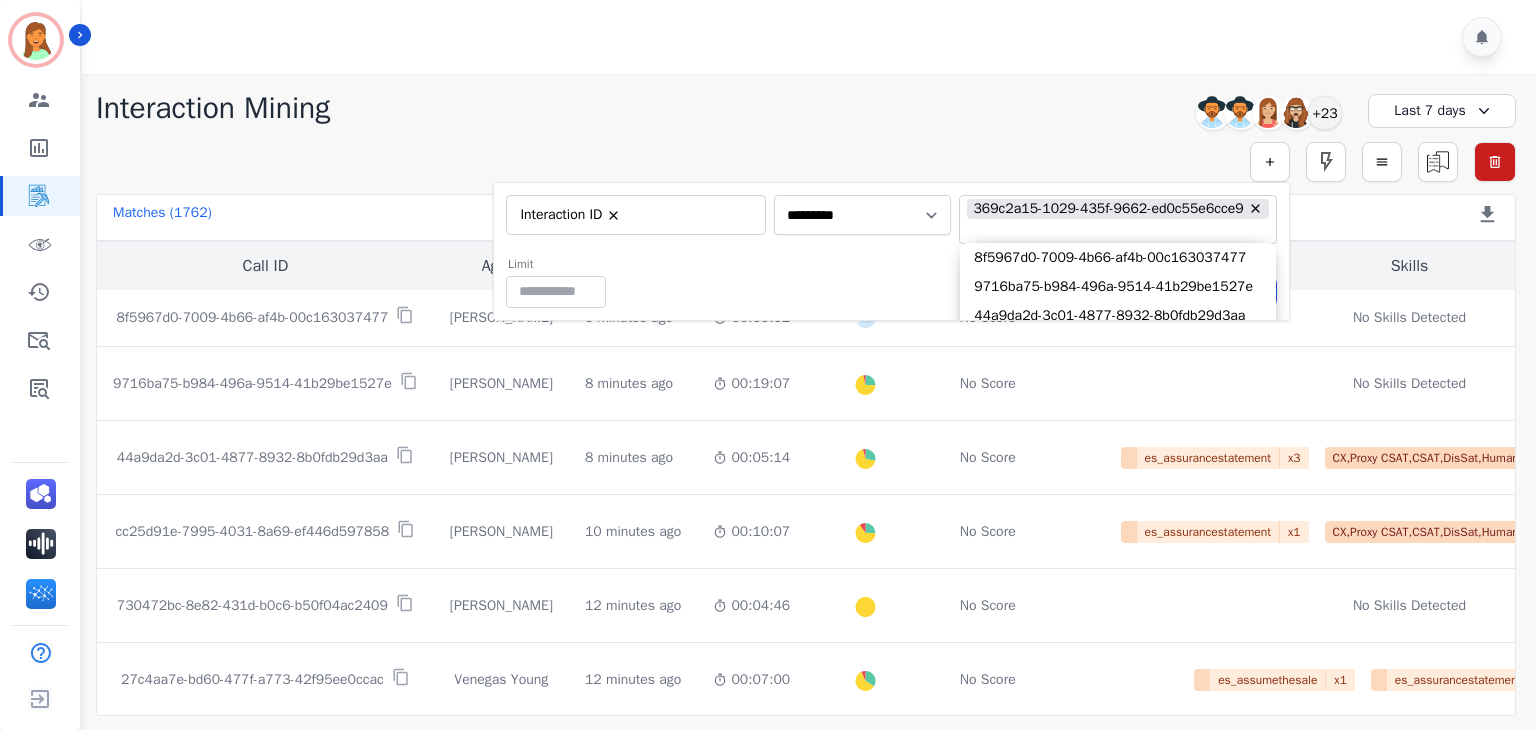 drag, startPoint x: 889, startPoint y: 293, endPoint x: 902, endPoint y: 295, distance: 13.152946 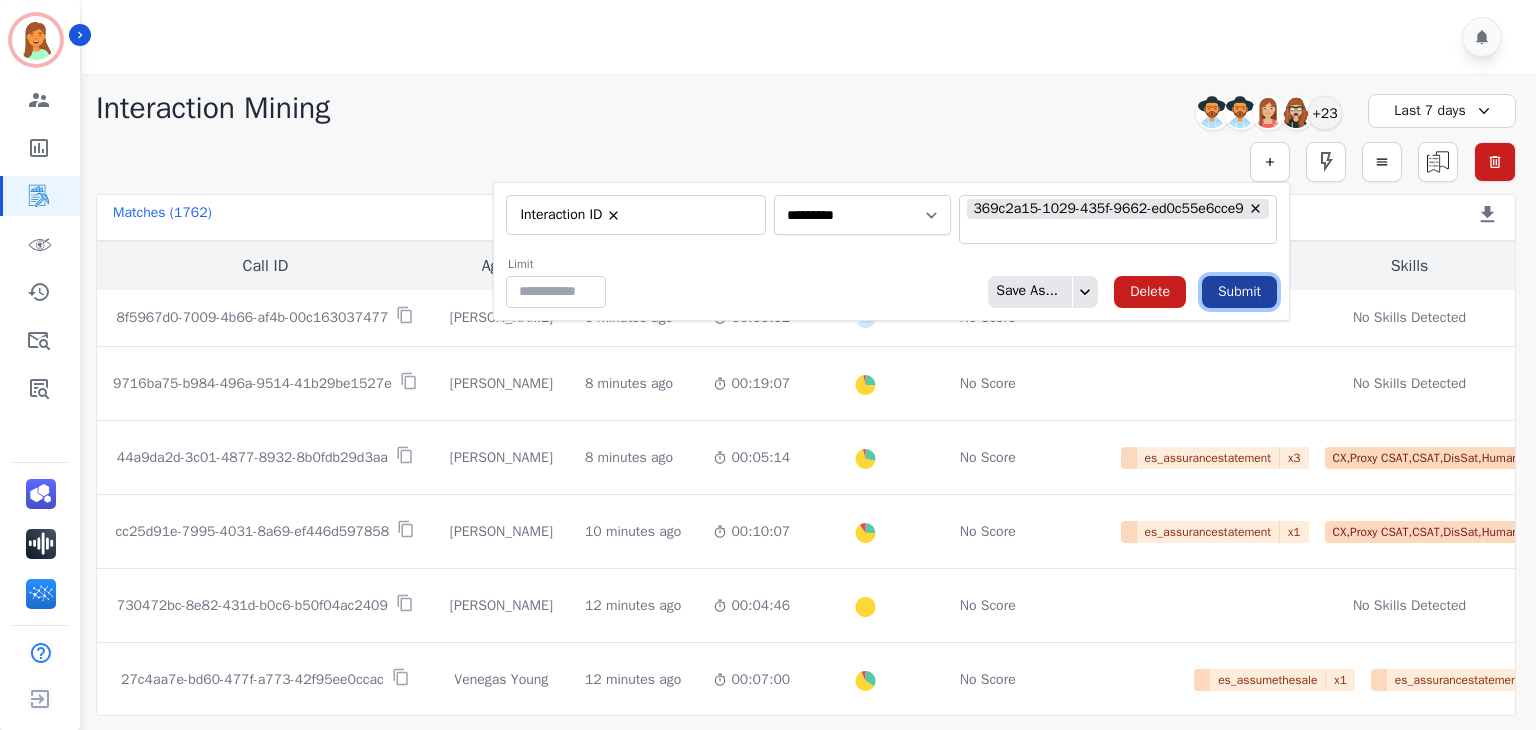 click on "Submit" at bounding box center (1239, 292) 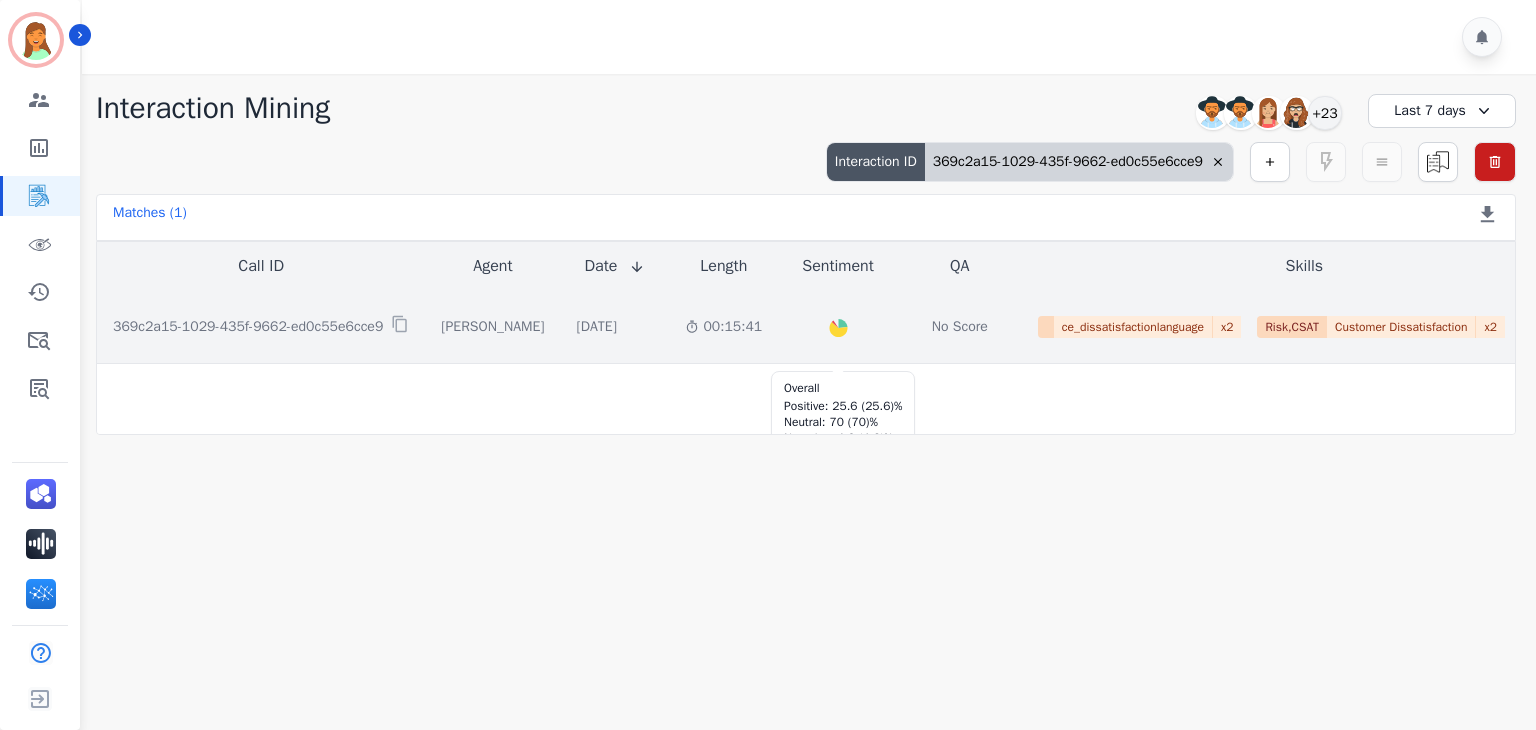 click on "Created with Highcharts 10.2.0" 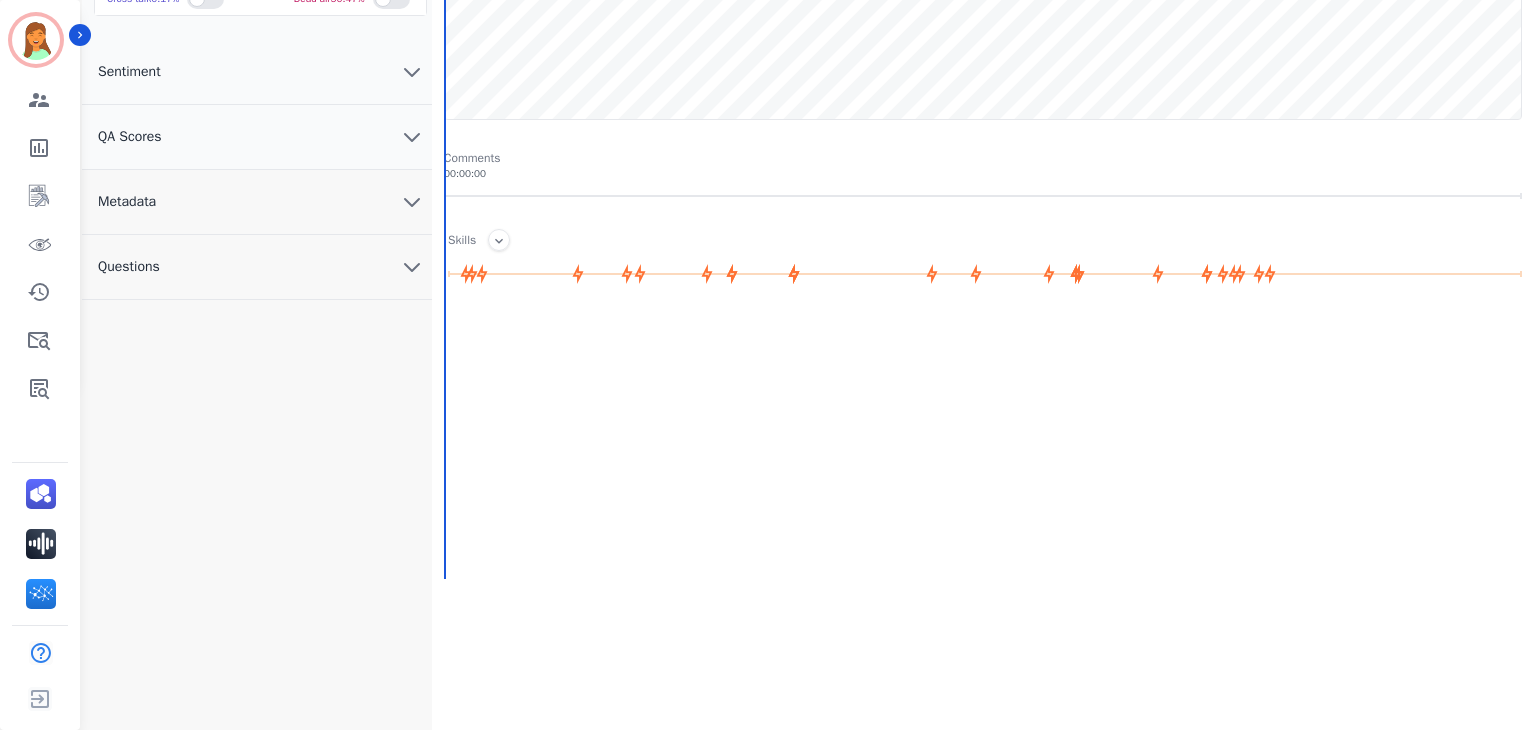 scroll, scrollTop: 0, scrollLeft: 0, axis: both 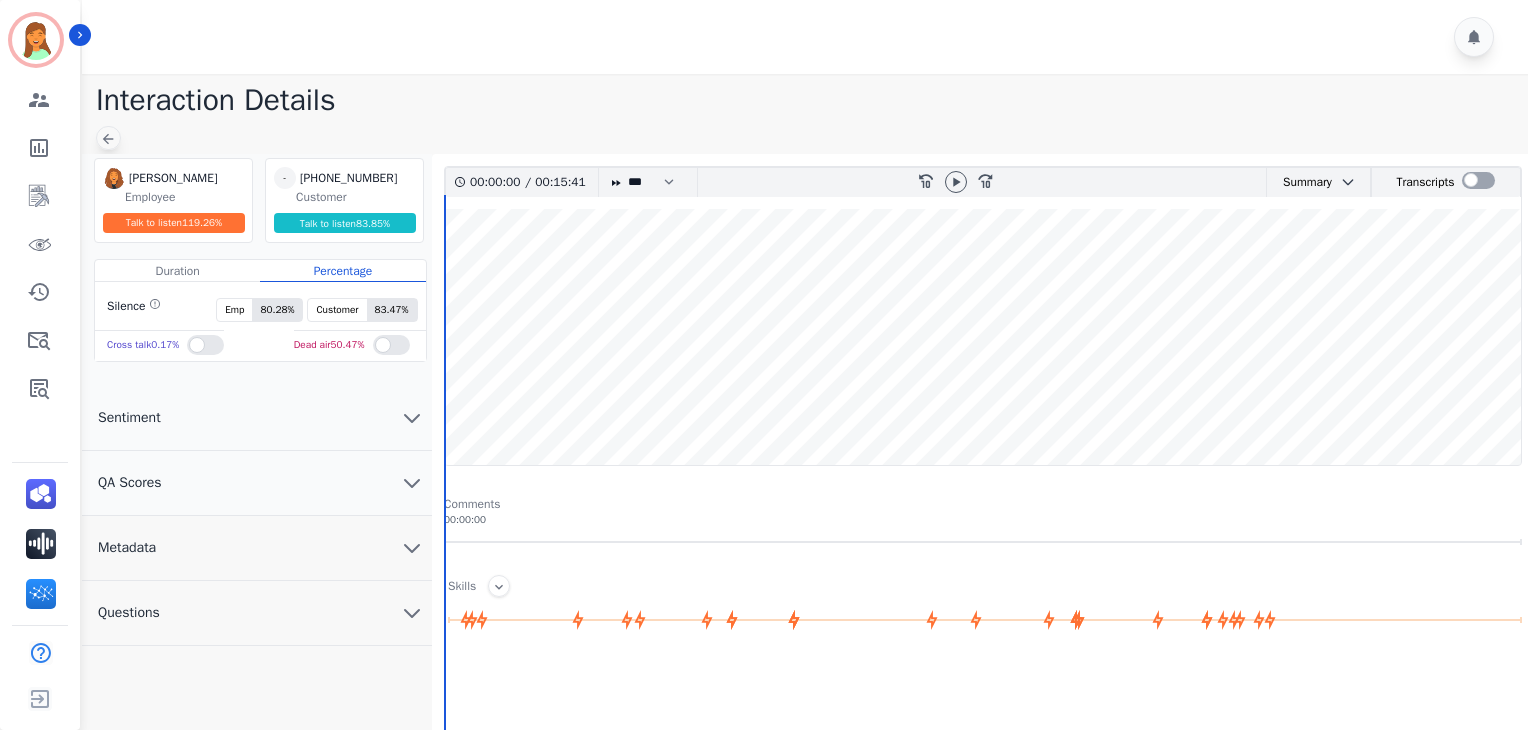 click 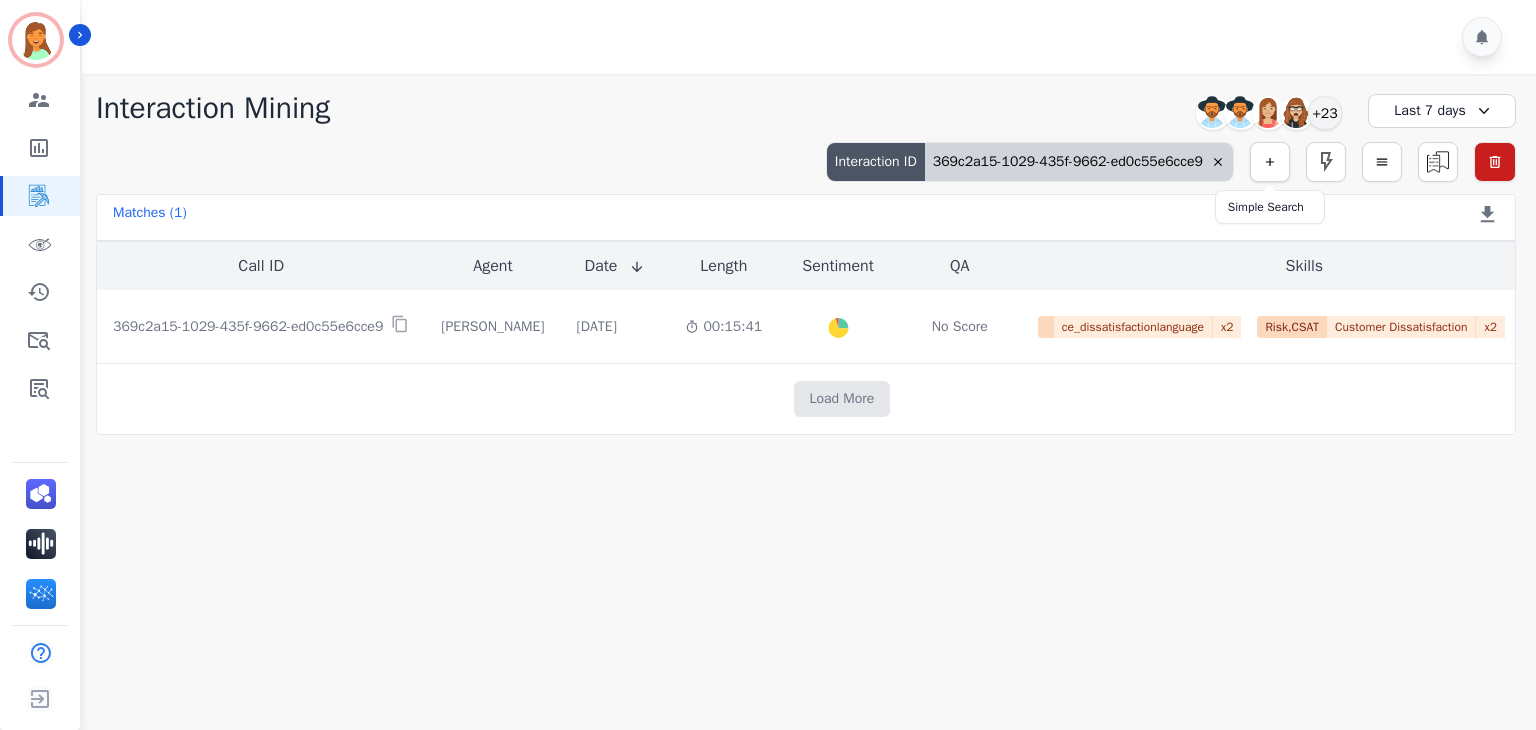 click at bounding box center [1270, 162] 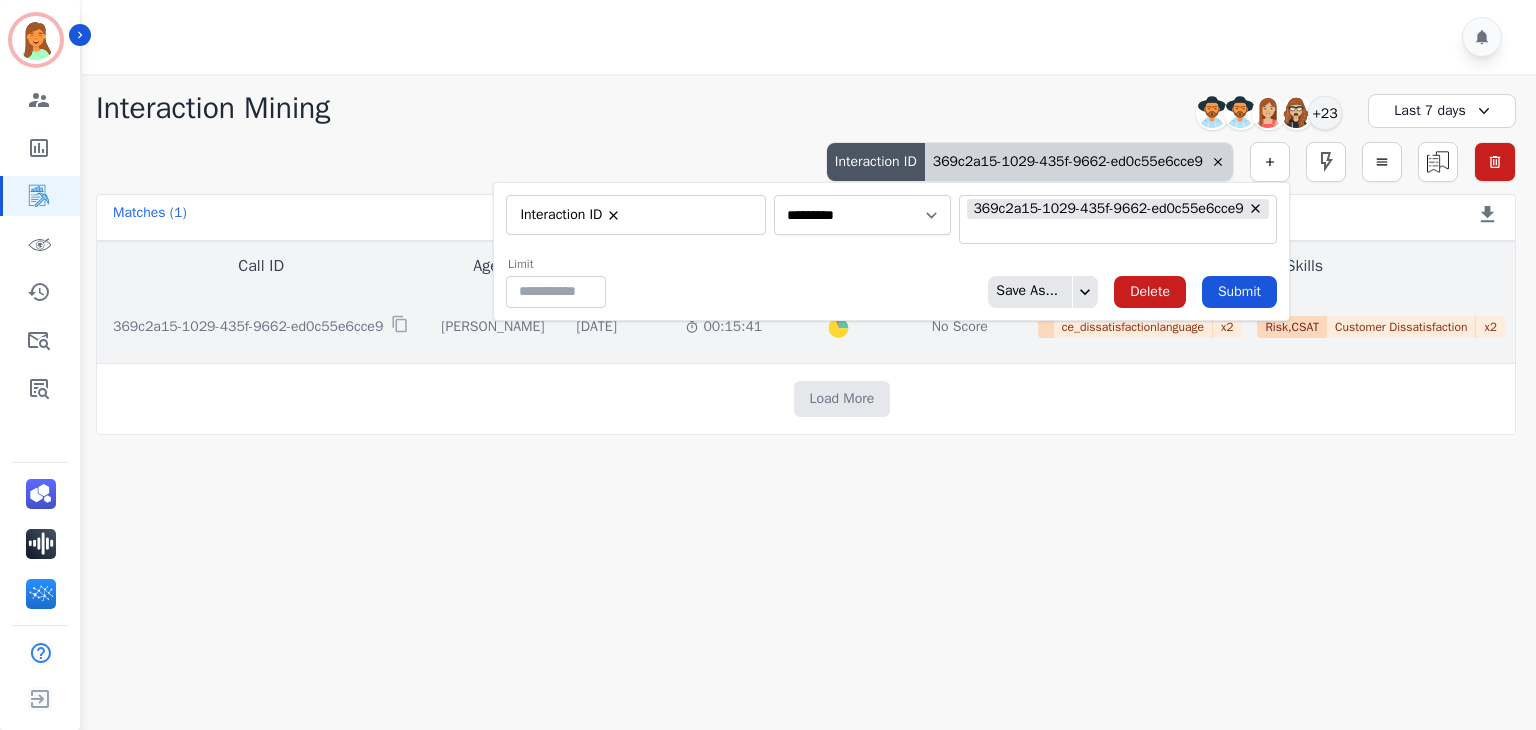 click on "[PERSON_NAME]" 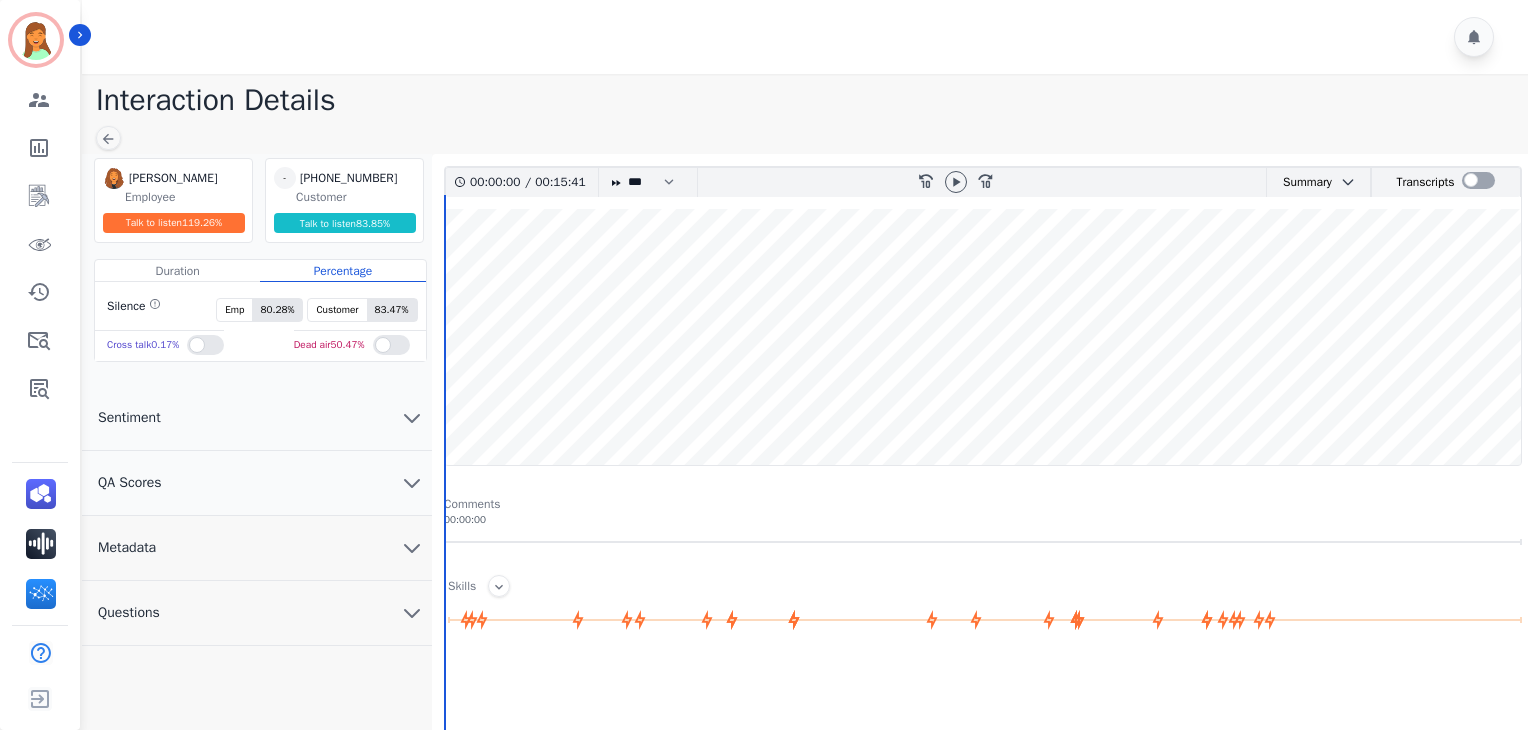 click on "Interaction Details" 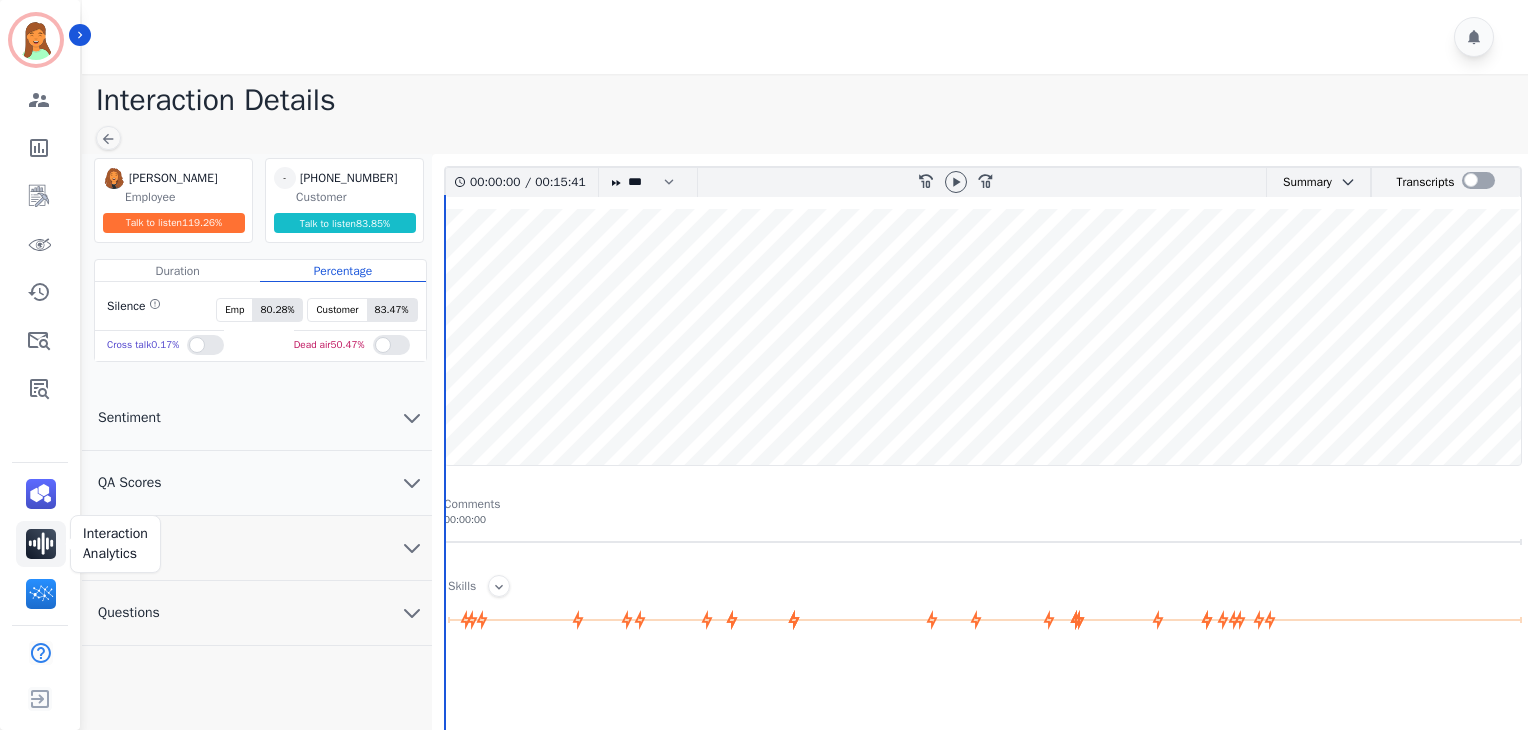 click at bounding box center [41, 544] 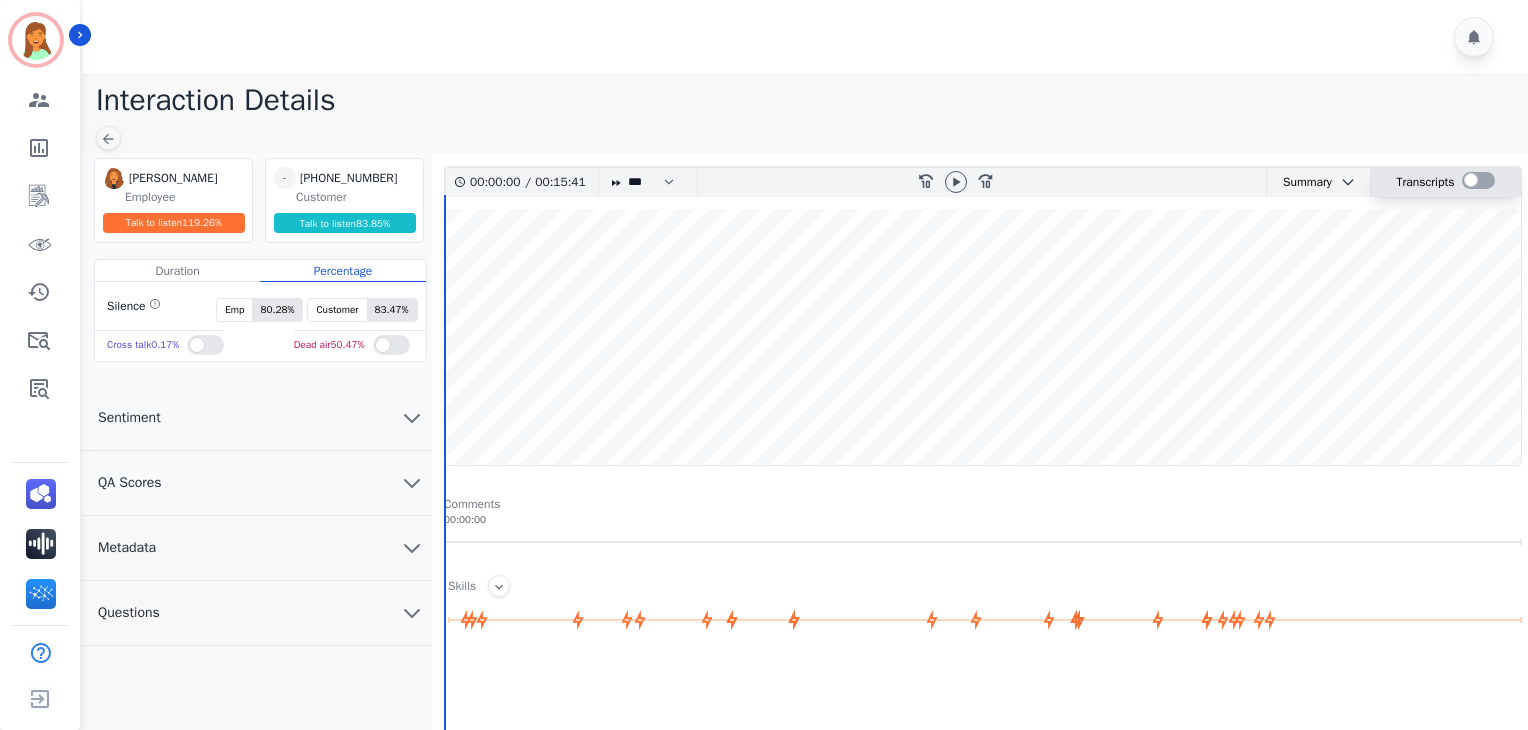 click at bounding box center [1478, 180] 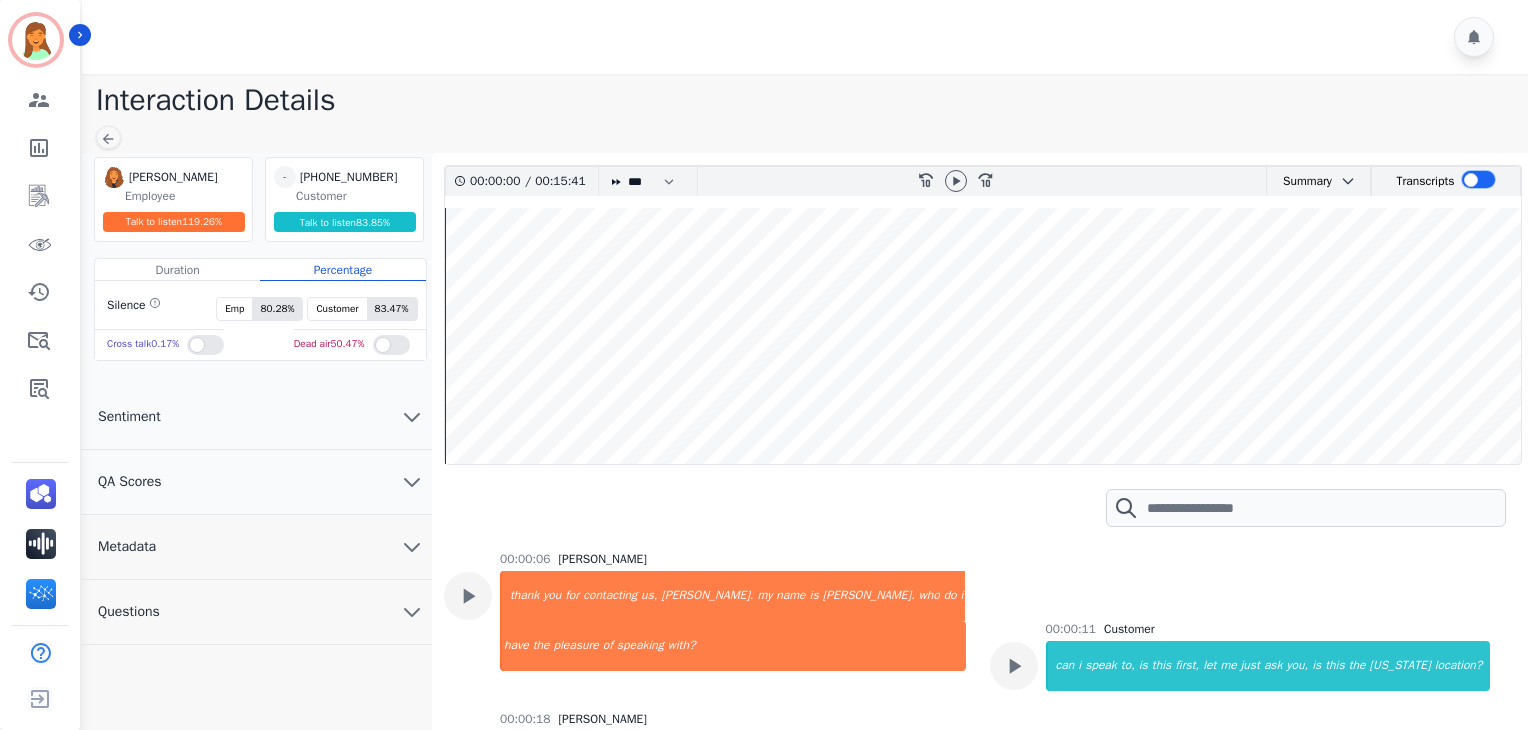 scroll, scrollTop: 184, scrollLeft: 0, axis: vertical 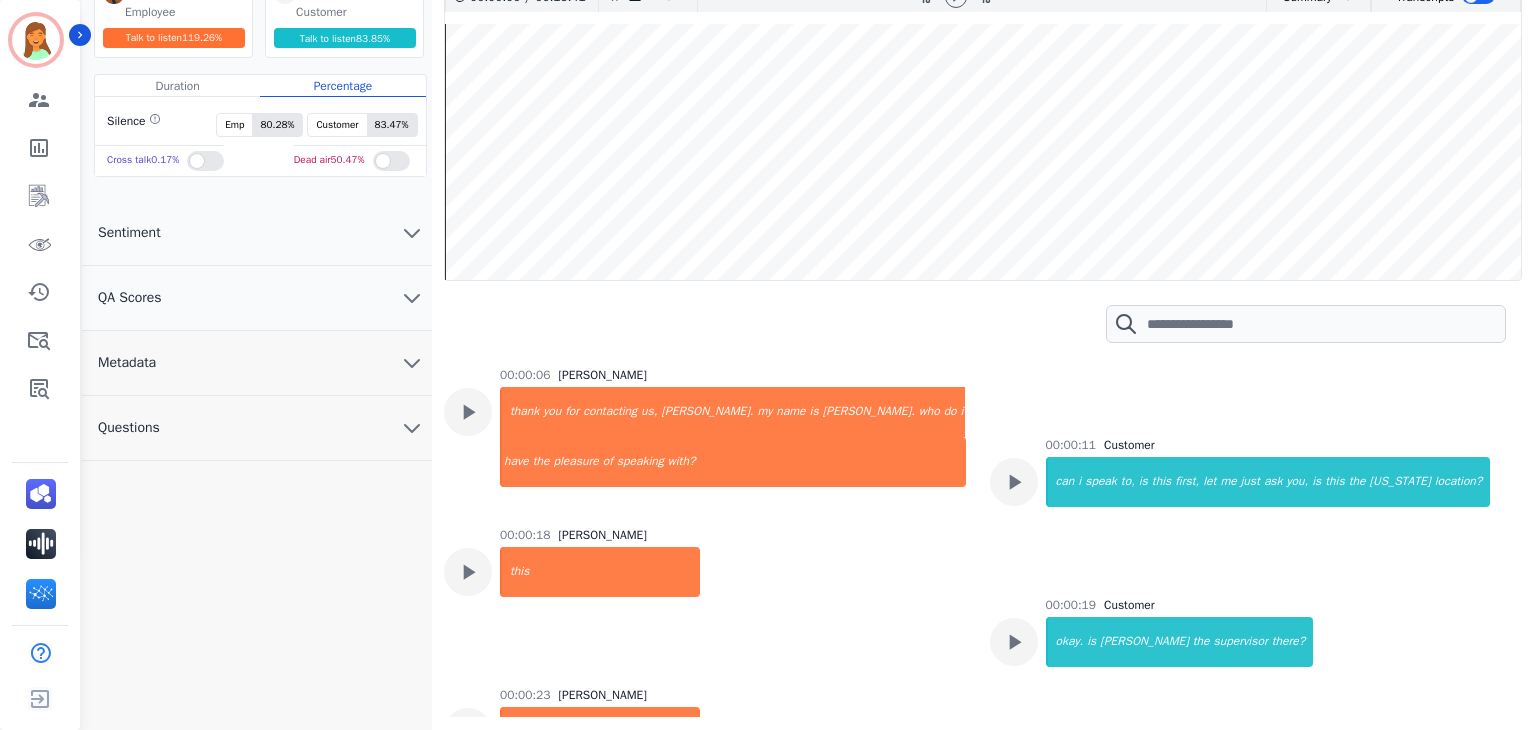 drag, startPoint x: 615, startPoint y: 429, endPoint x: 962, endPoint y: 537, distance: 363.4185 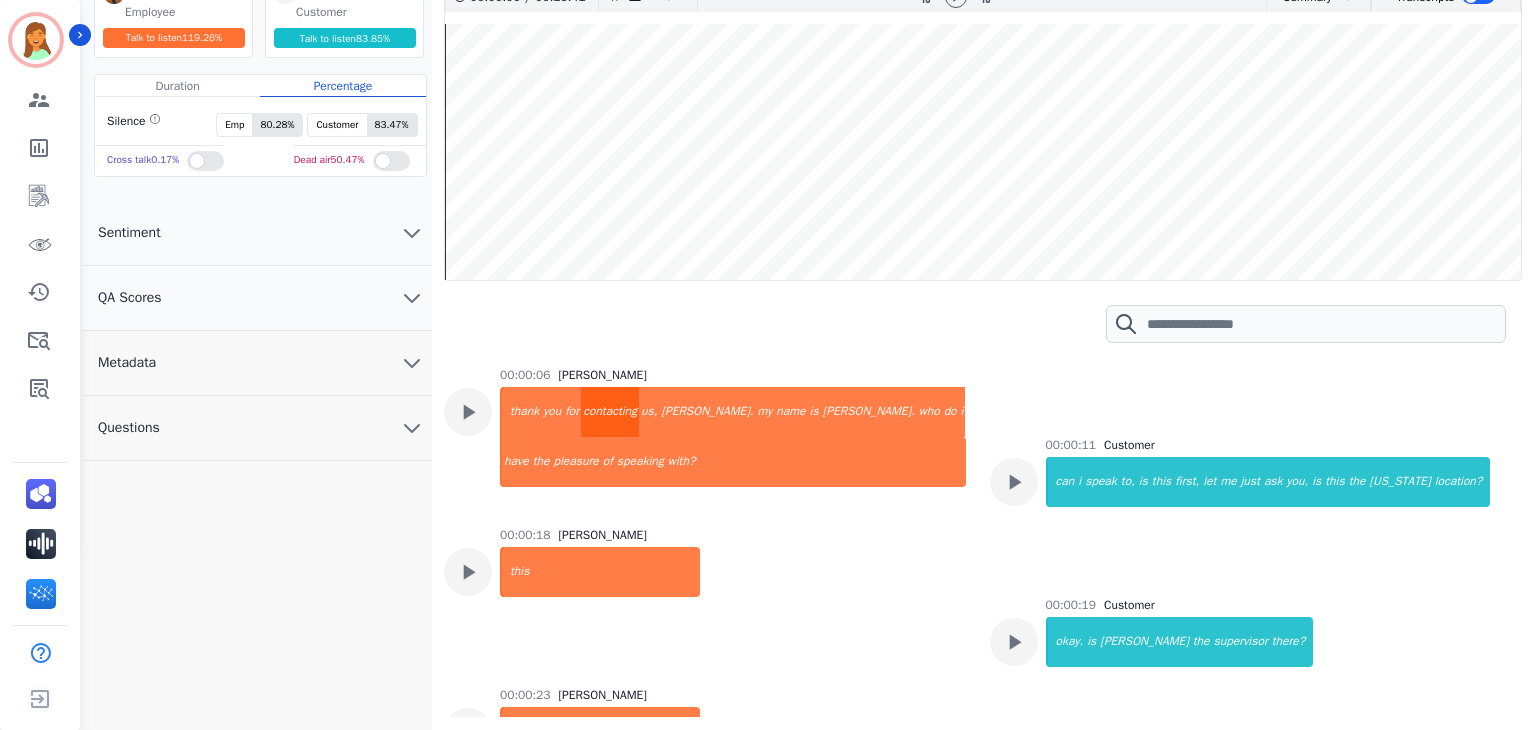 drag, startPoint x: 454, startPoint y: 337, endPoint x: 591, endPoint y: 406, distance: 153.39491 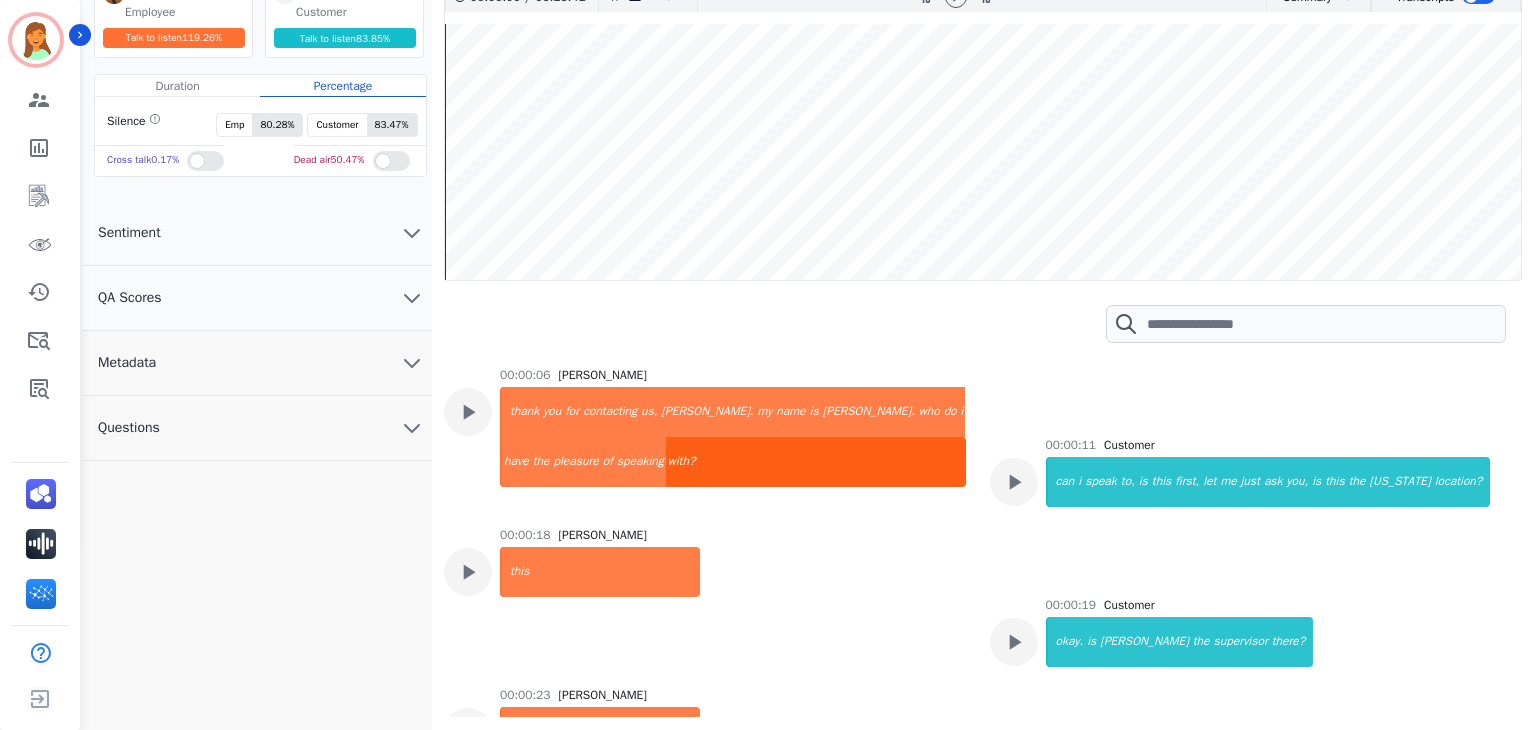 drag, startPoint x: 480, startPoint y: 370, endPoint x: 744, endPoint y: 461, distance: 279.24362 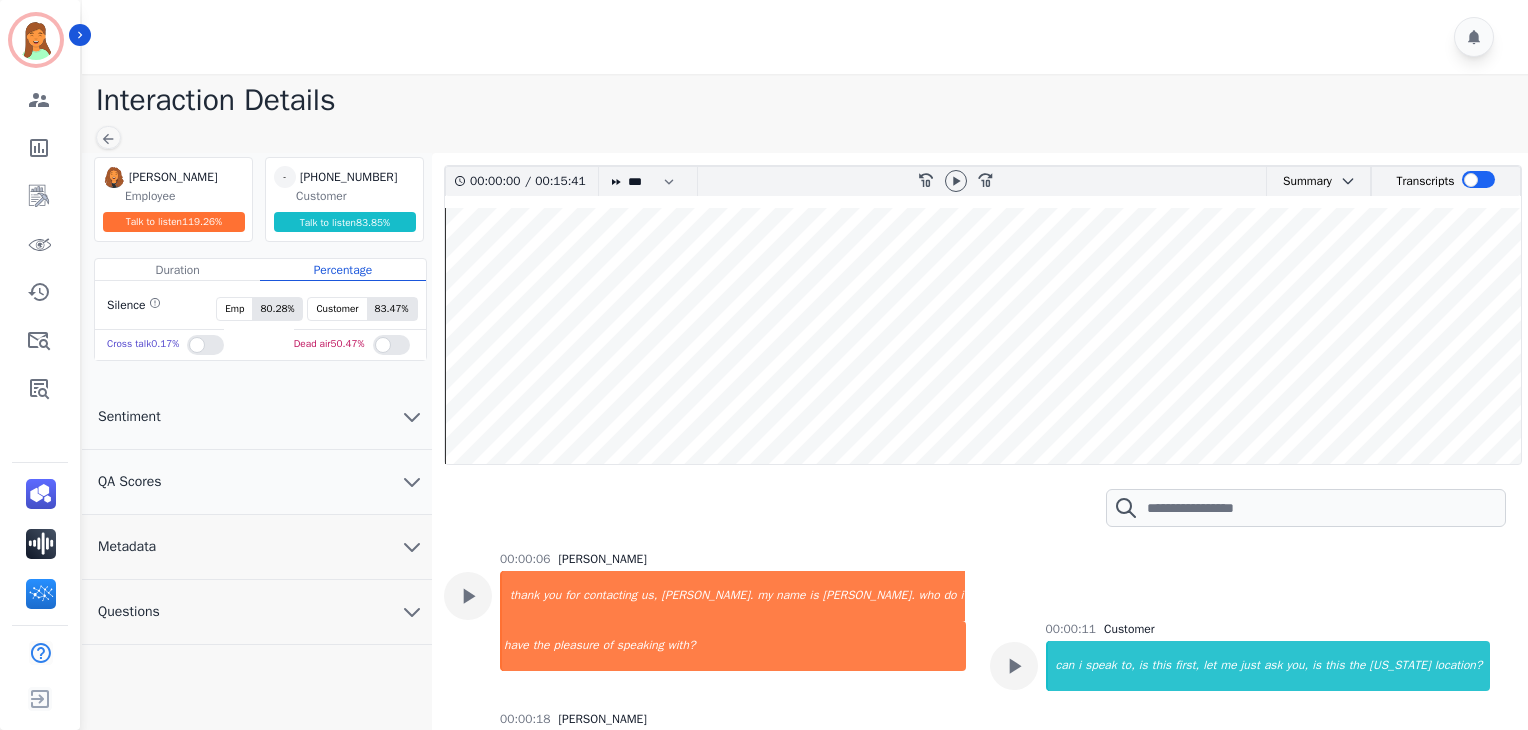 scroll, scrollTop: 133, scrollLeft: 0, axis: vertical 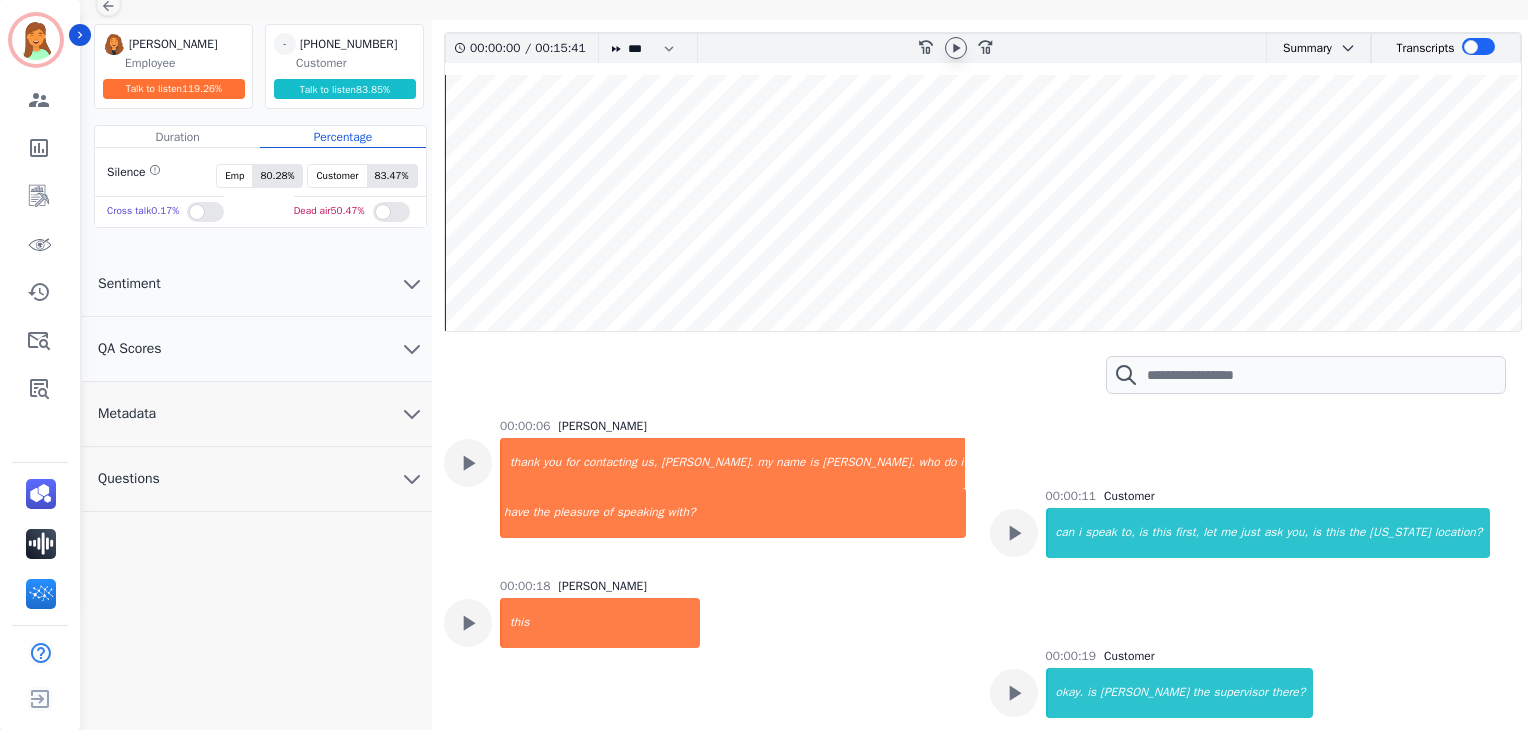 click at bounding box center [956, 48] 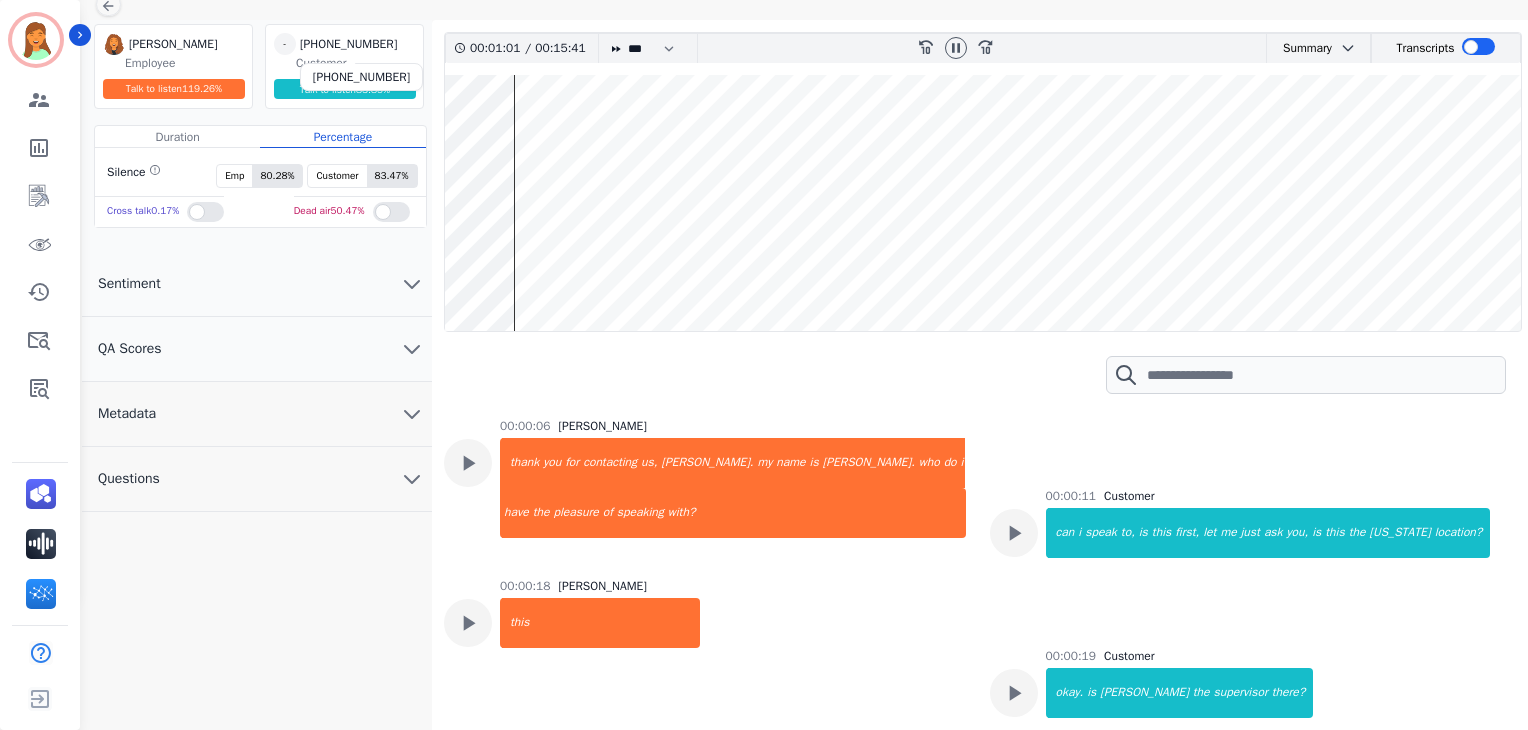 click on "[PHONE_NUMBER]" at bounding box center [350, 44] 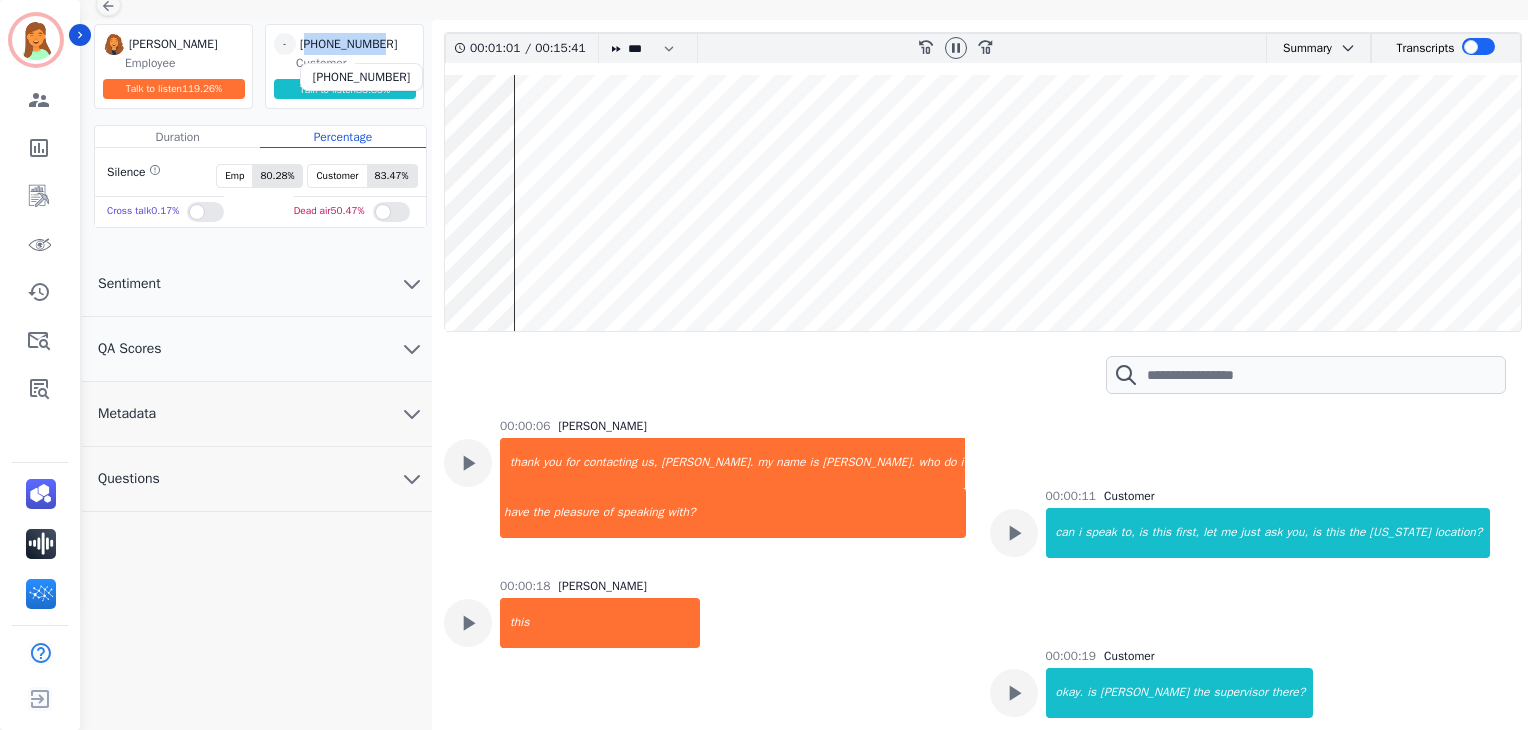 click on "[PHONE_NUMBER]" at bounding box center [350, 44] 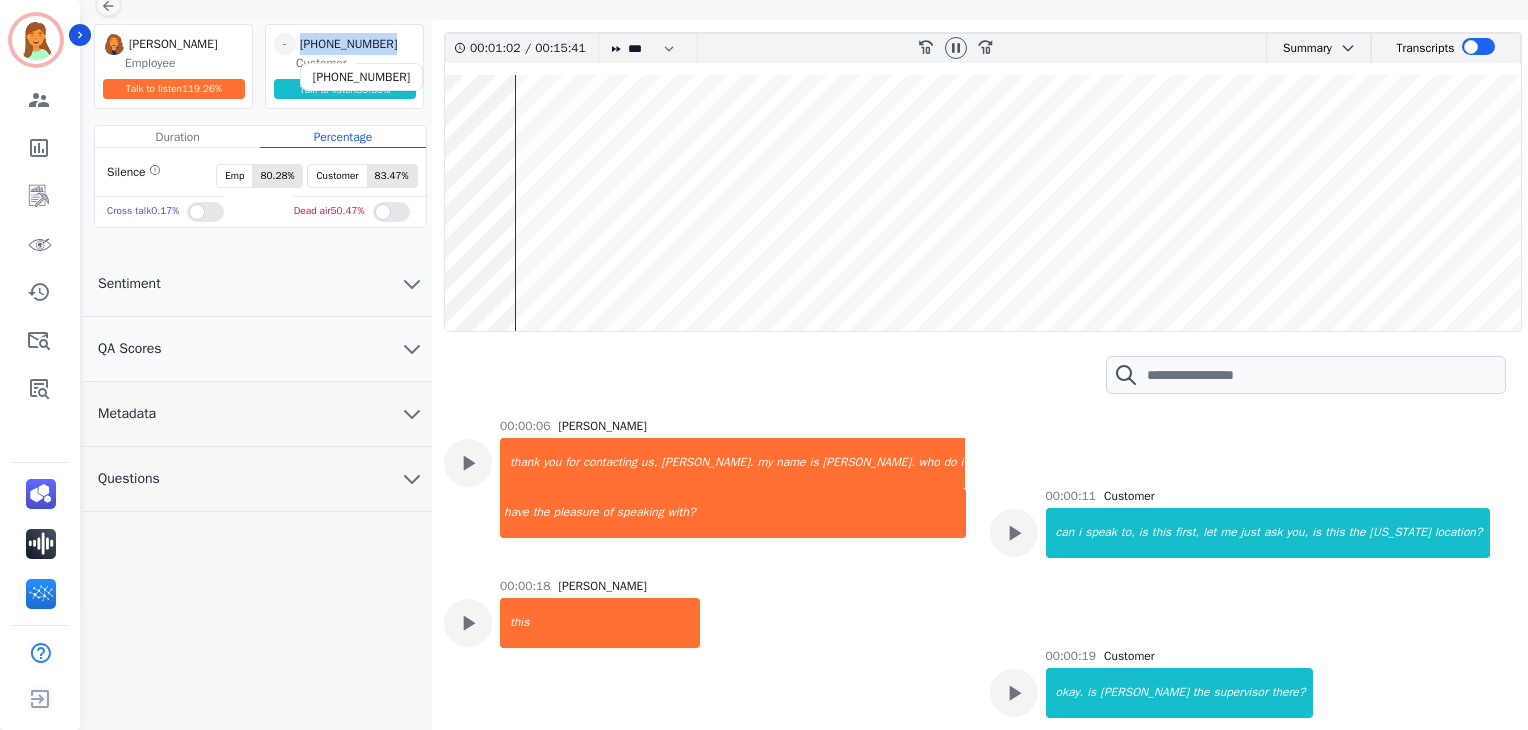 click on "[PHONE_NUMBER]" at bounding box center [350, 44] 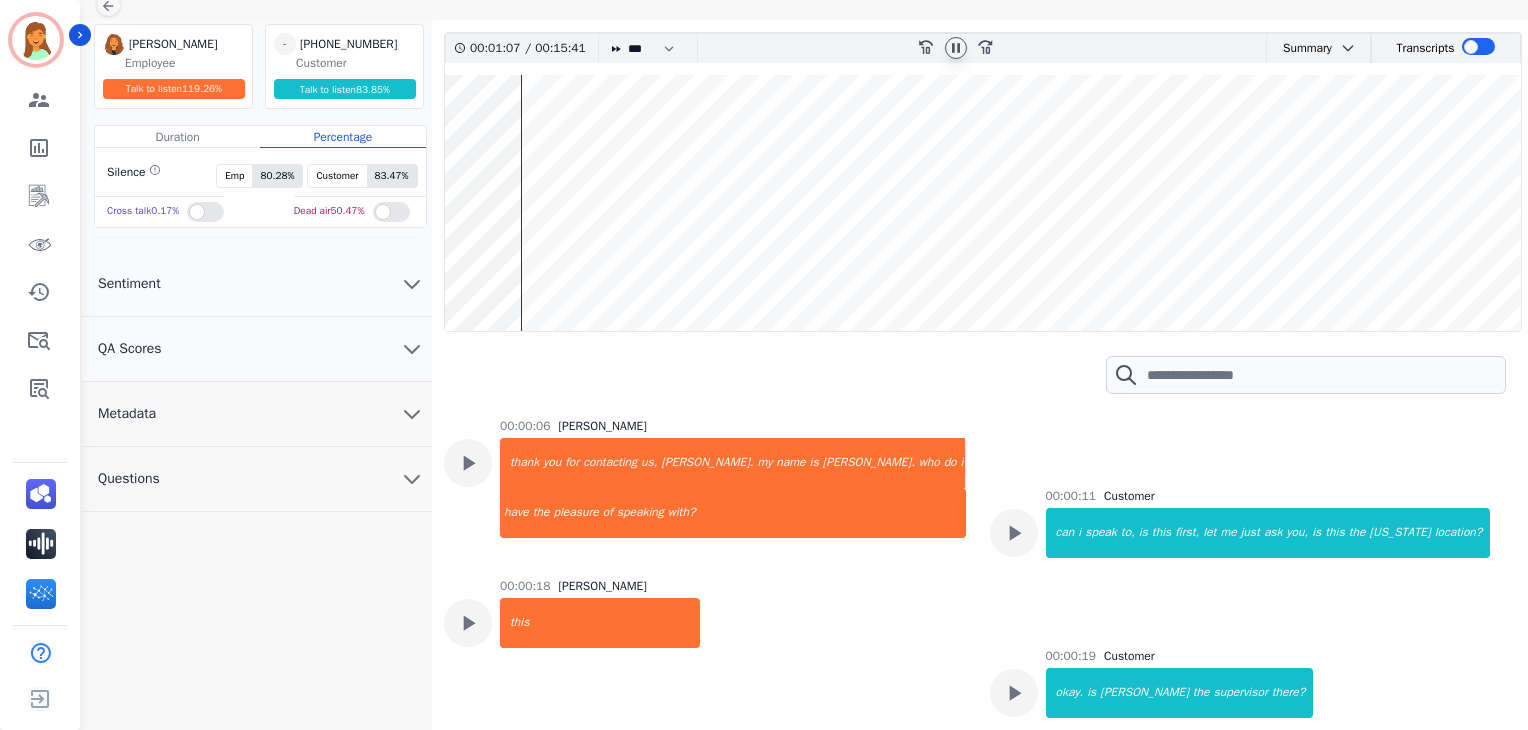 click 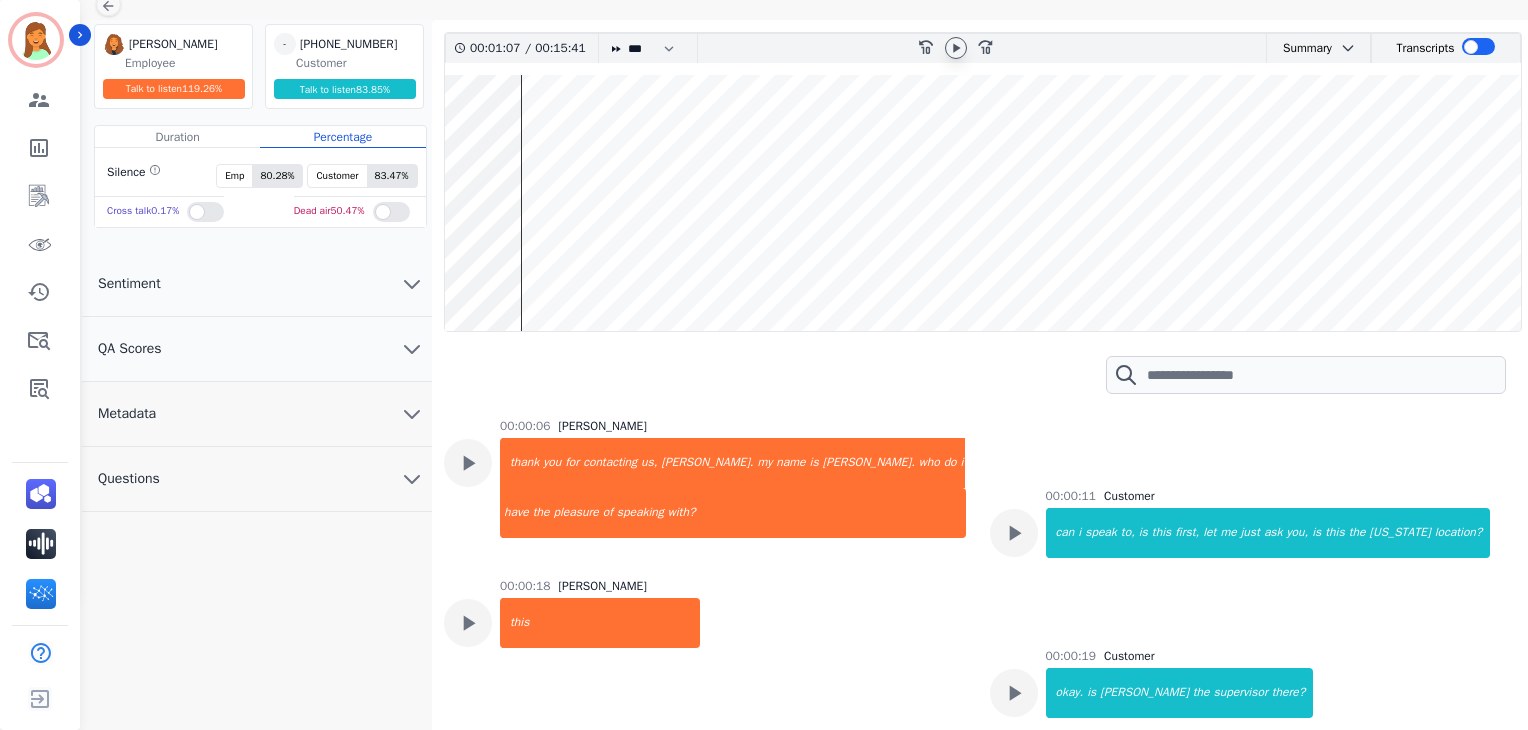 click 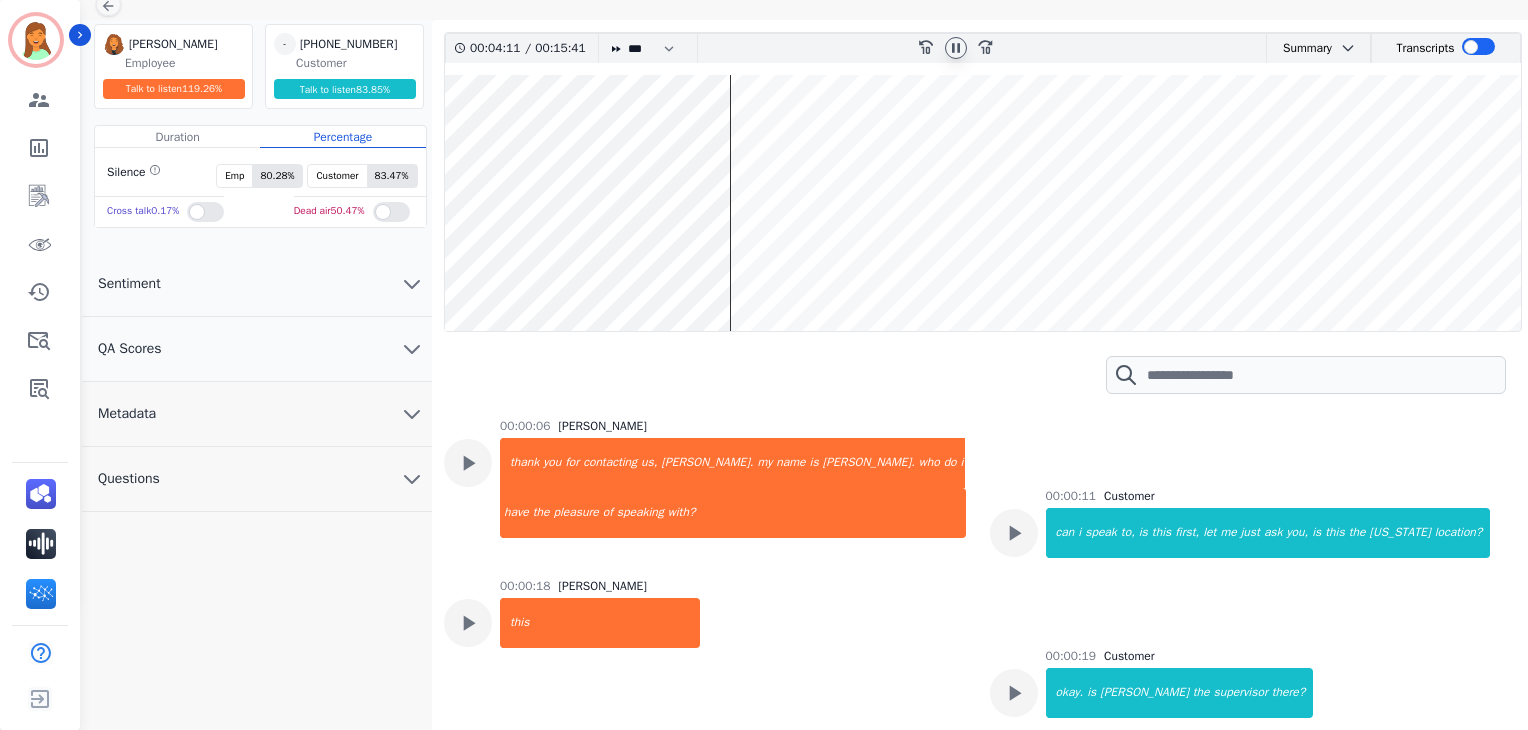 click 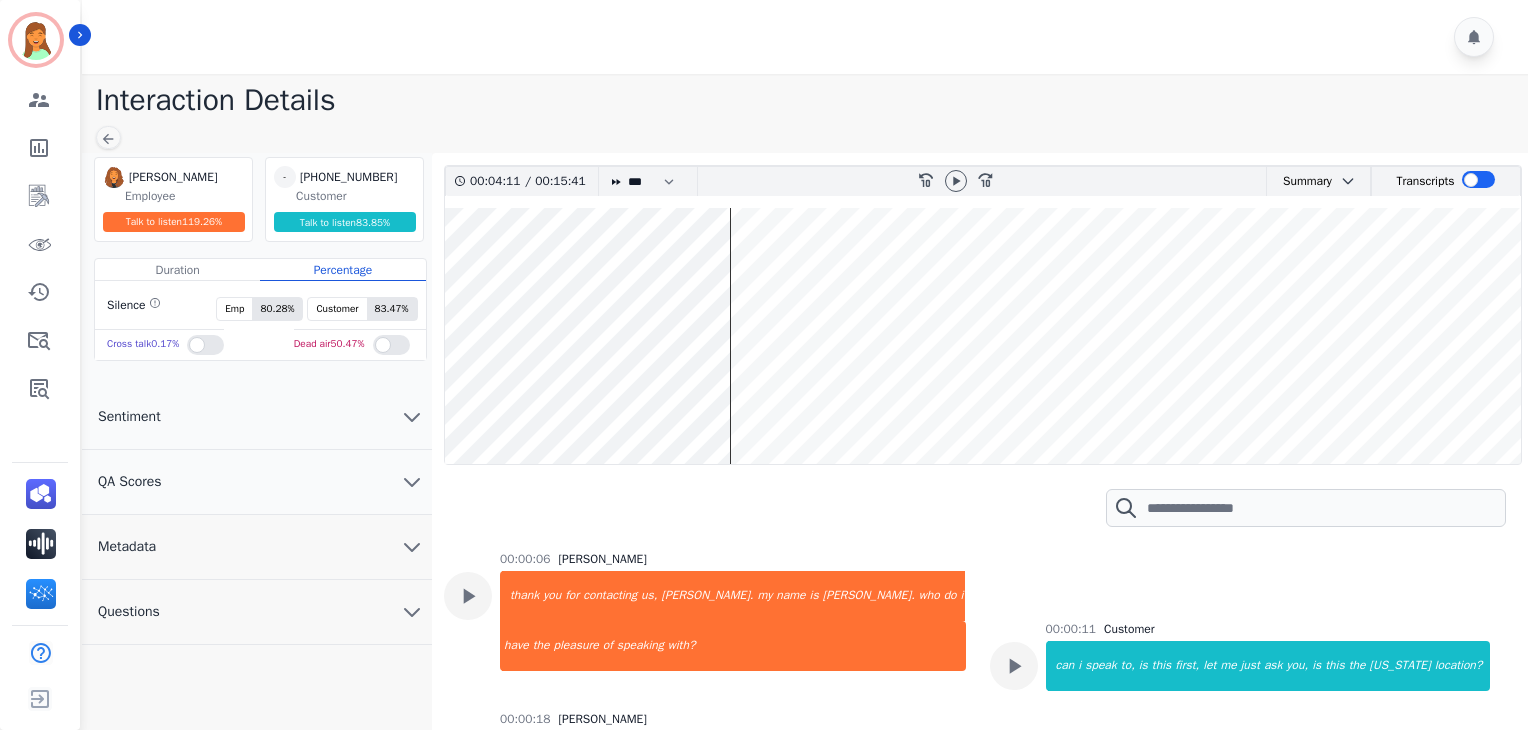 scroll, scrollTop: 133, scrollLeft: 0, axis: vertical 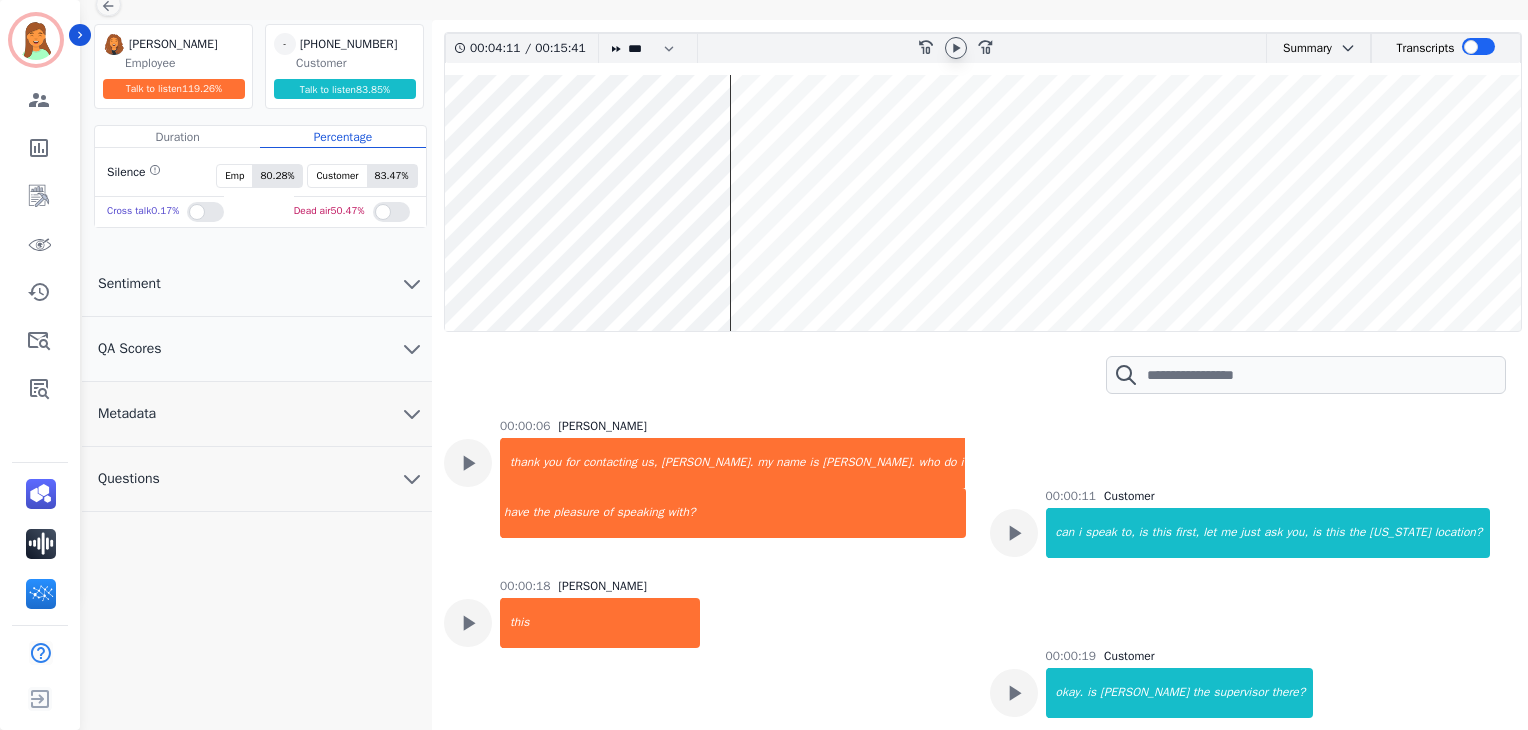 click 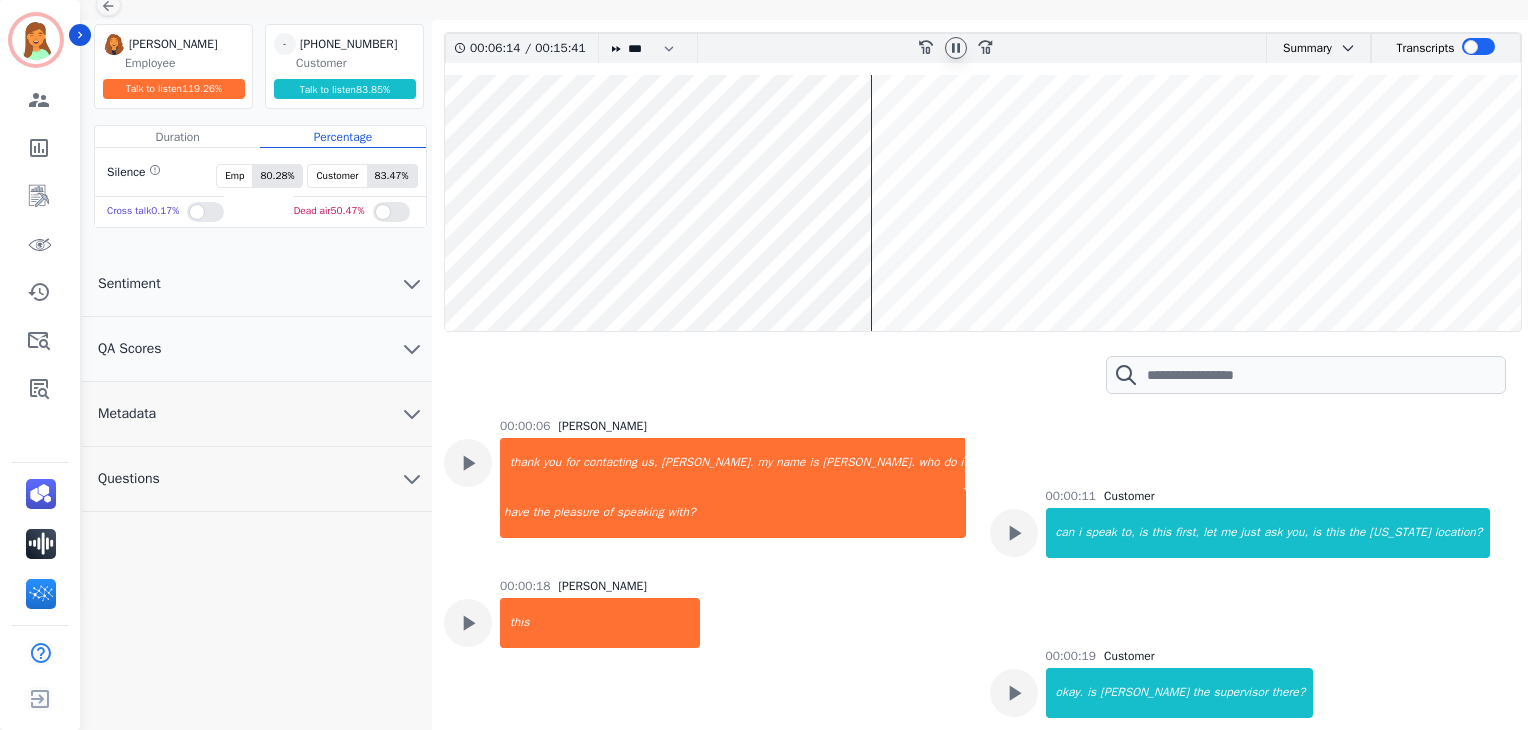 click 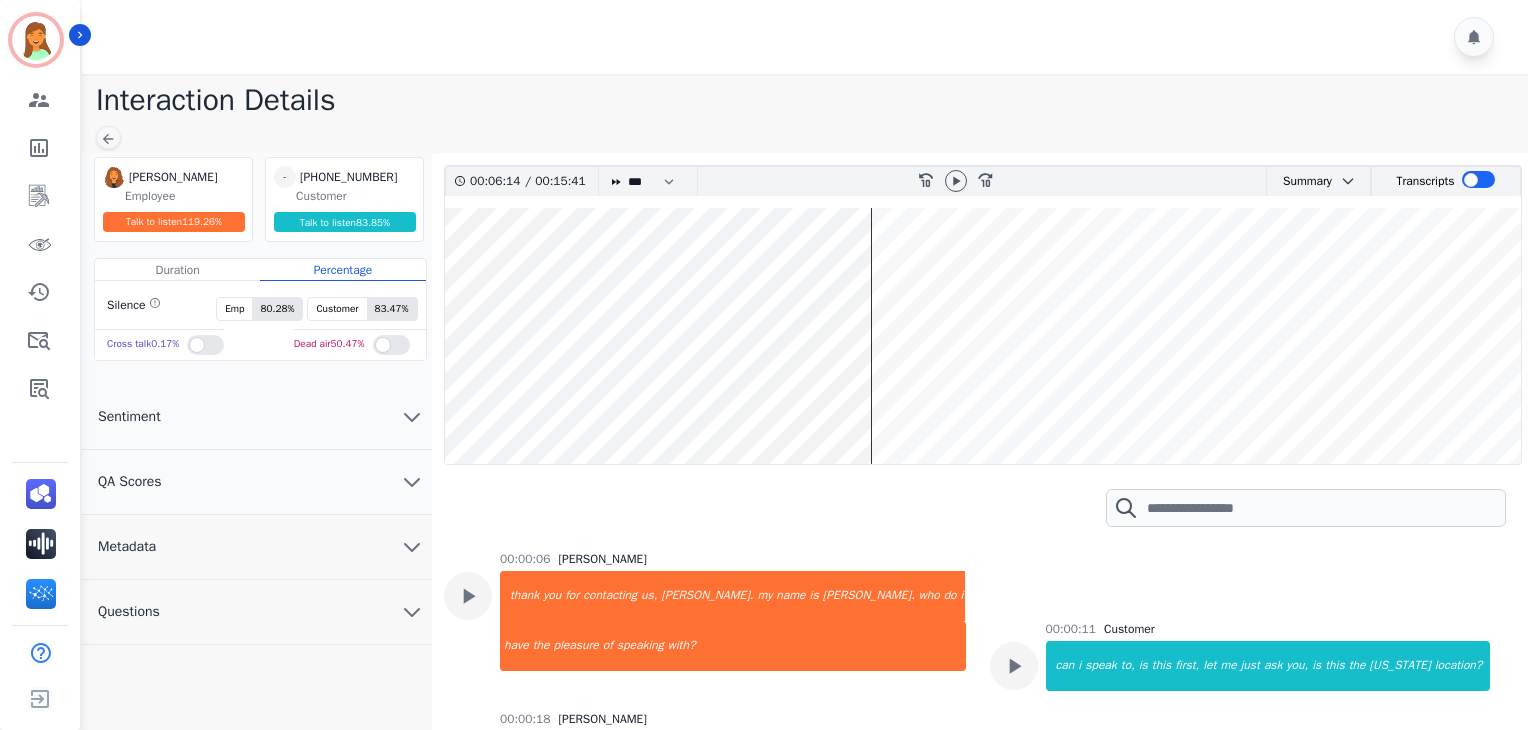 scroll, scrollTop: 133, scrollLeft: 0, axis: vertical 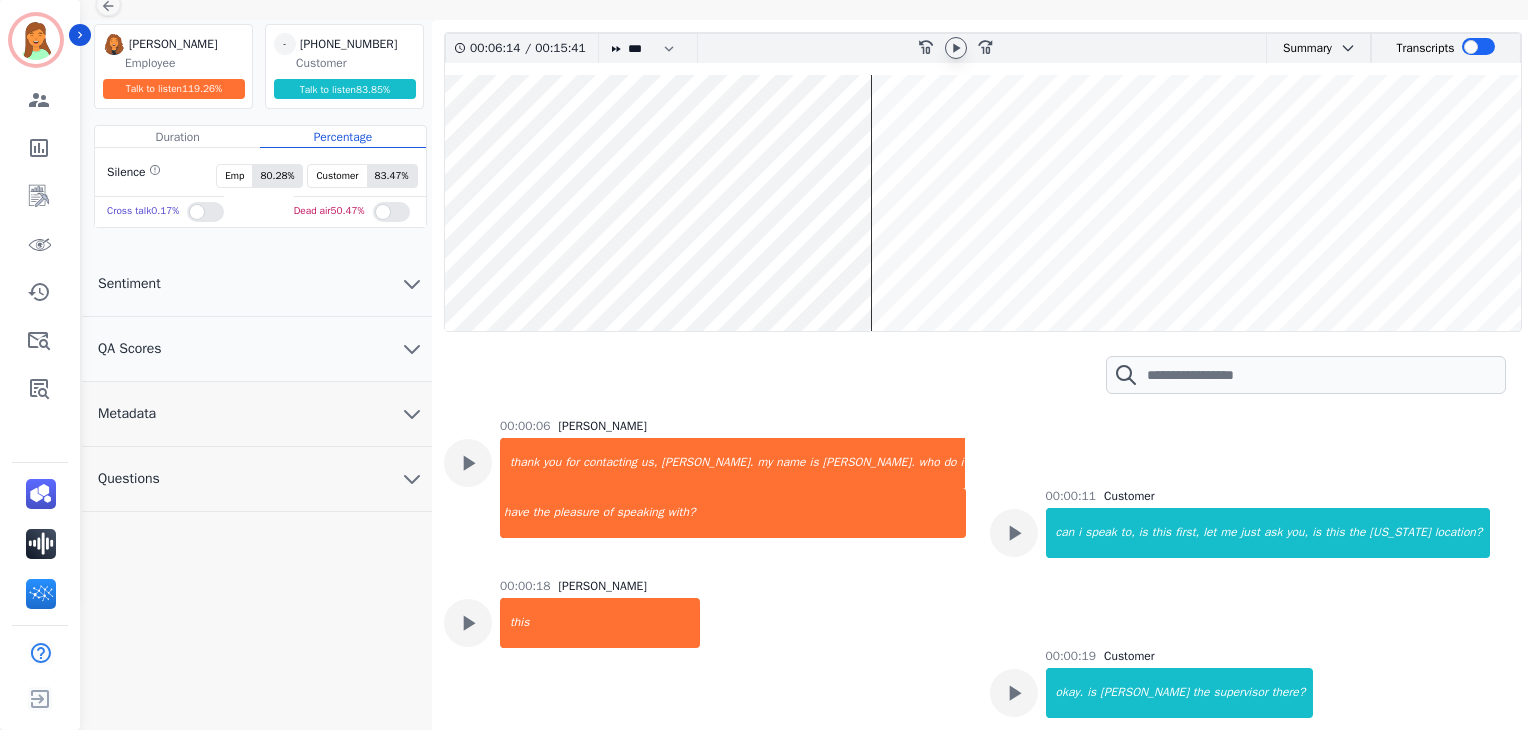 click 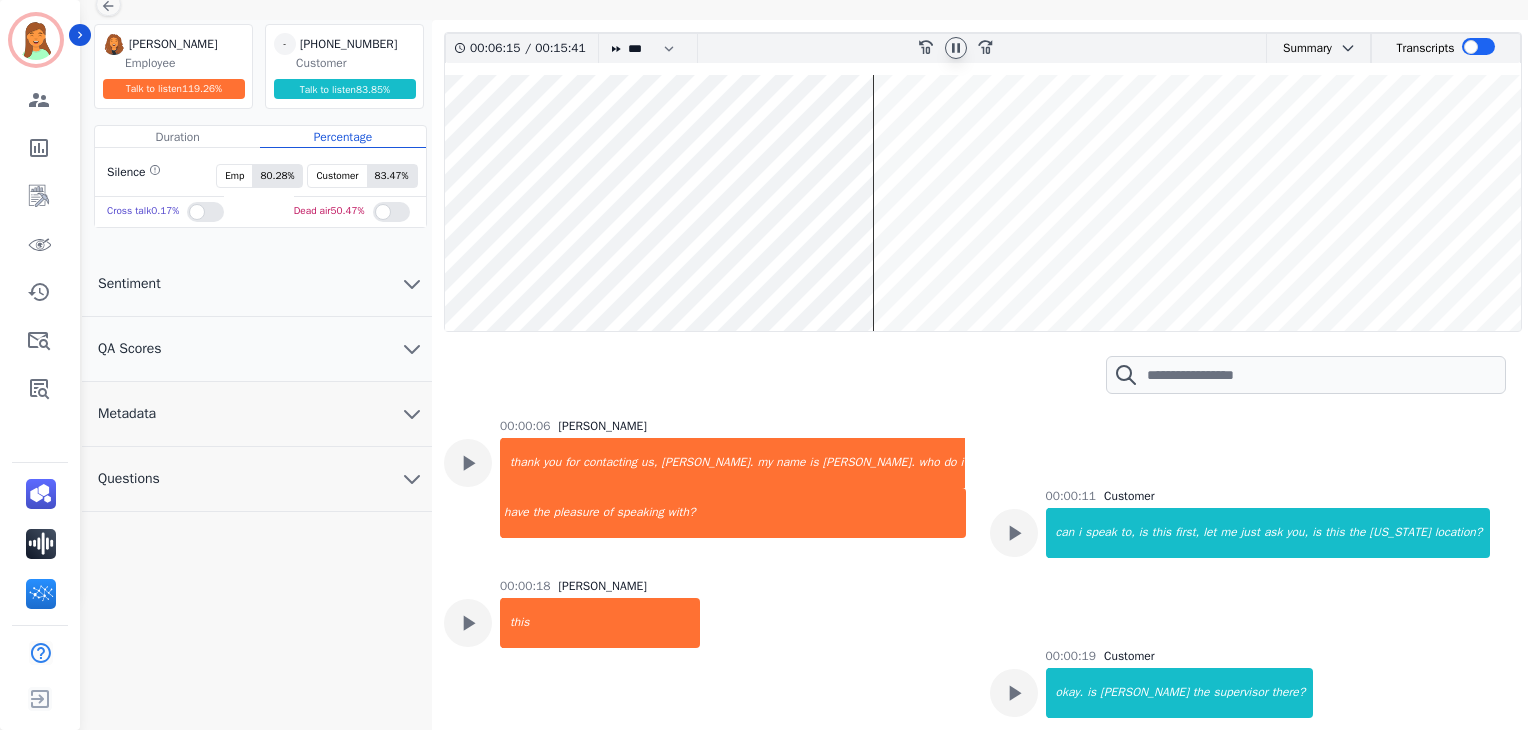 click 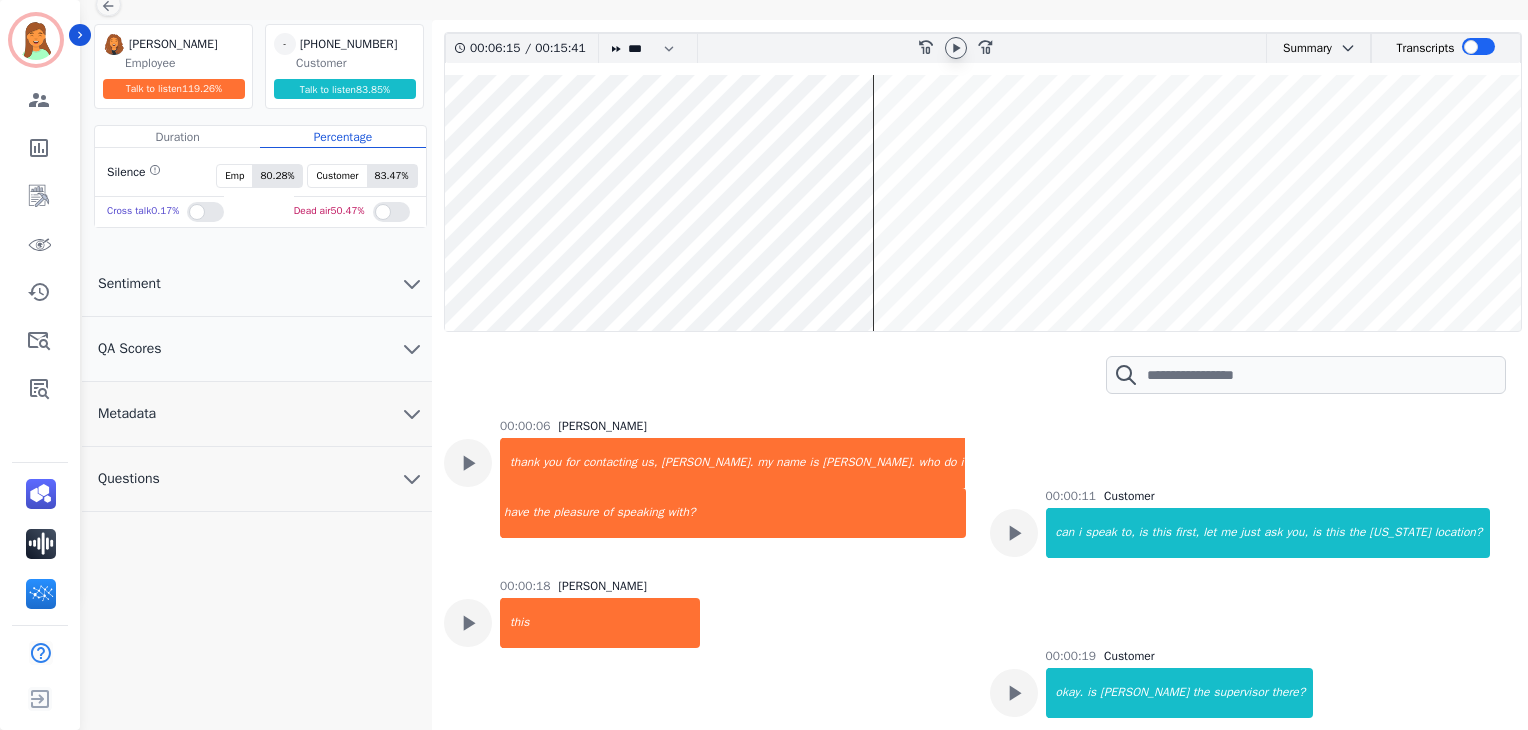 click 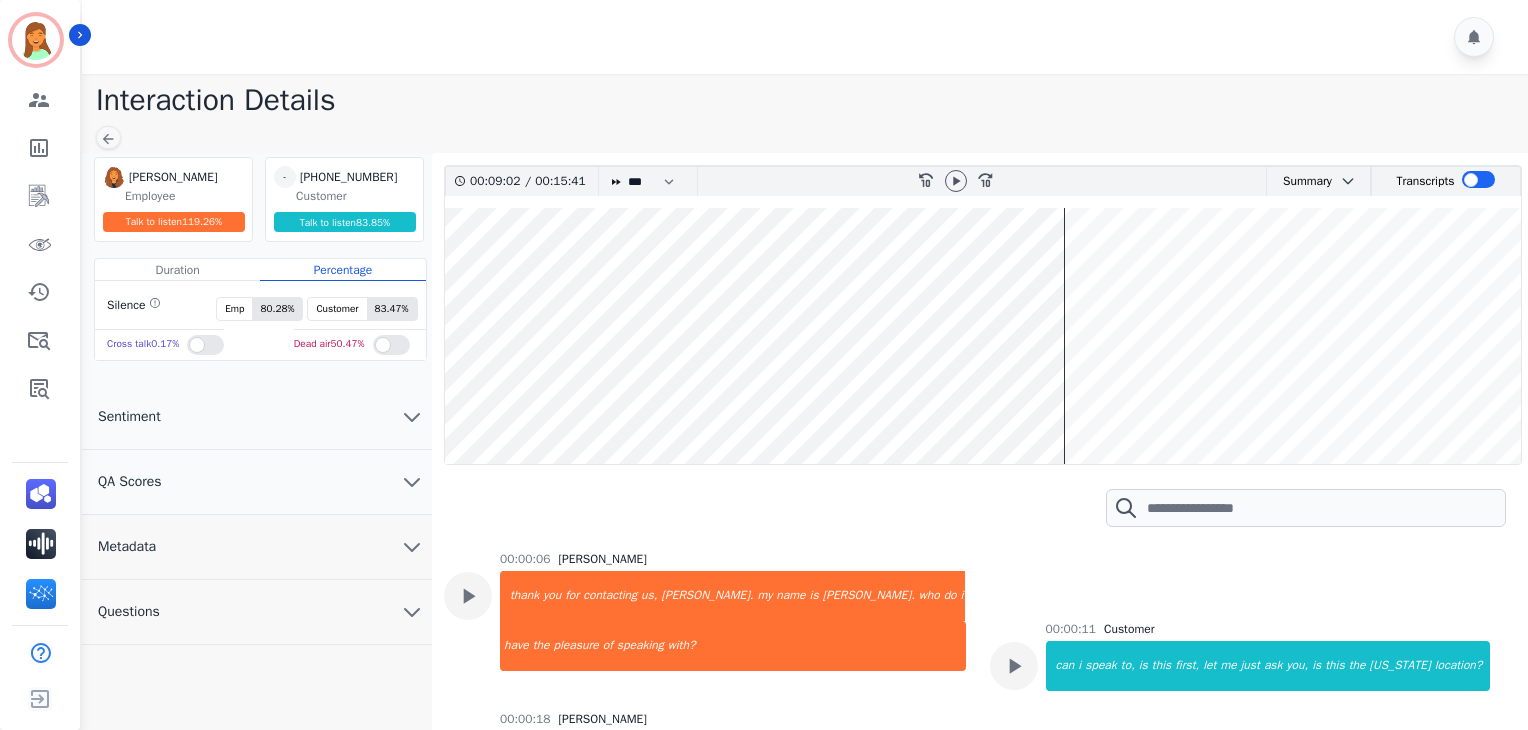 scroll, scrollTop: 0, scrollLeft: 0, axis: both 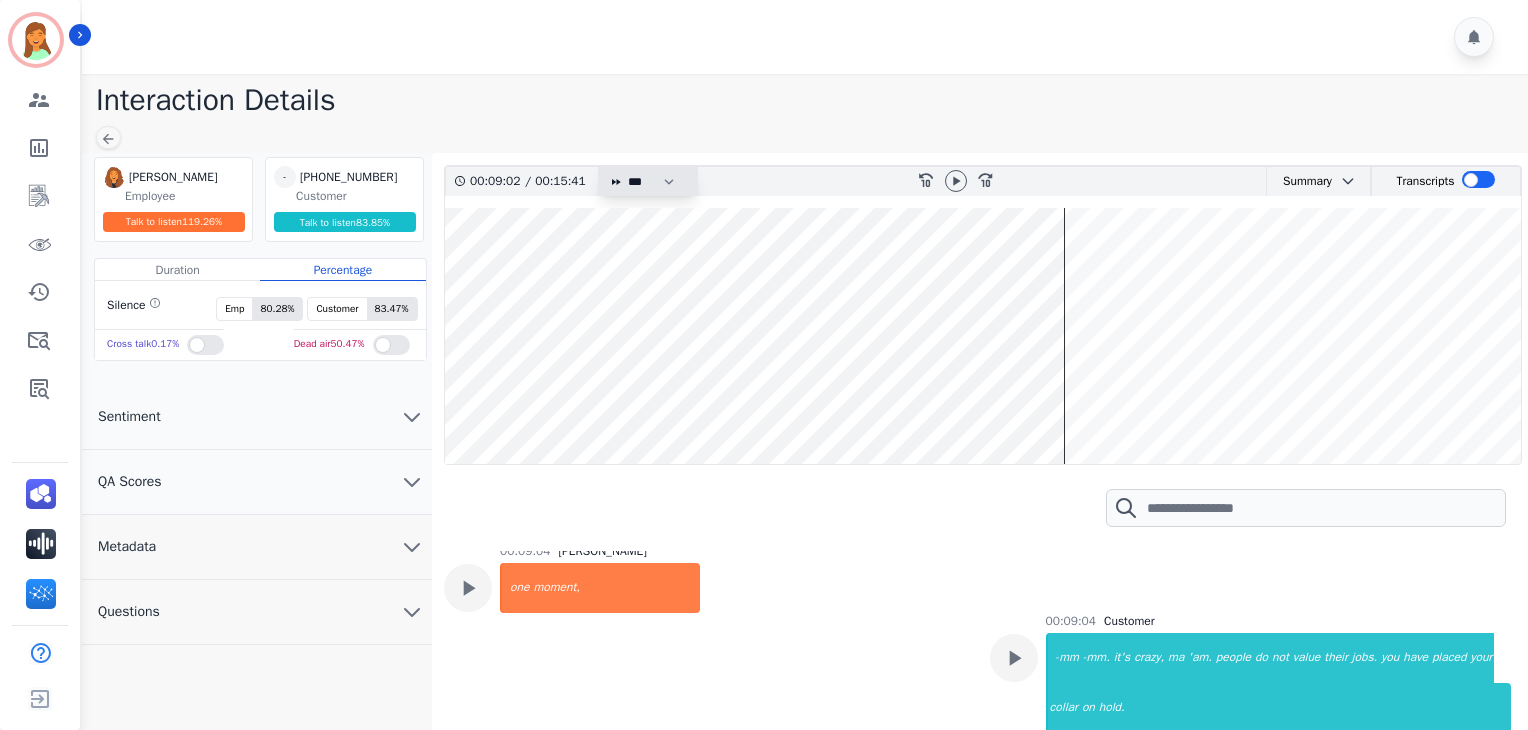 click on "* *   * ****   * ***   * ****" at bounding box center [656, 181] 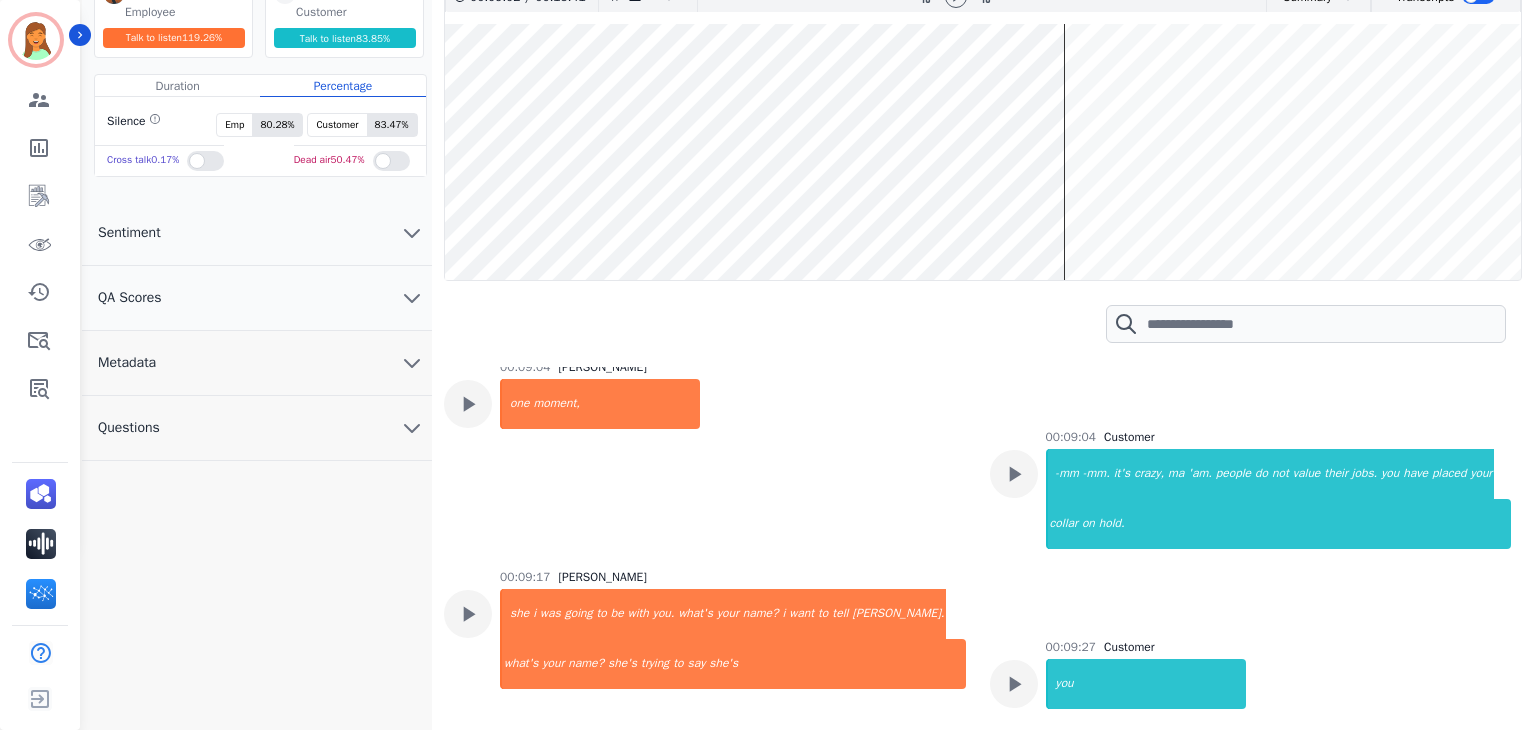 scroll, scrollTop: 0, scrollLeft: 0, axis: both 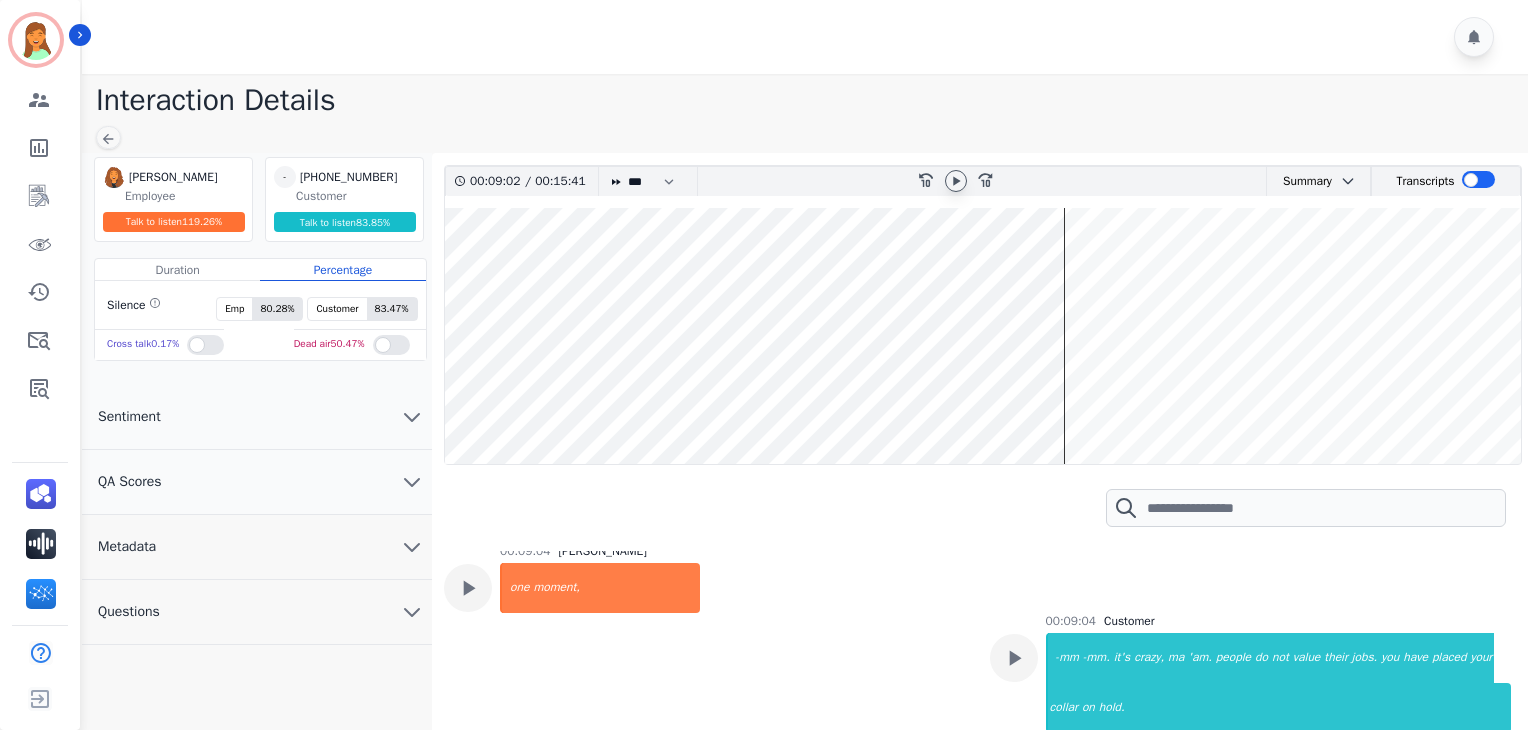 click 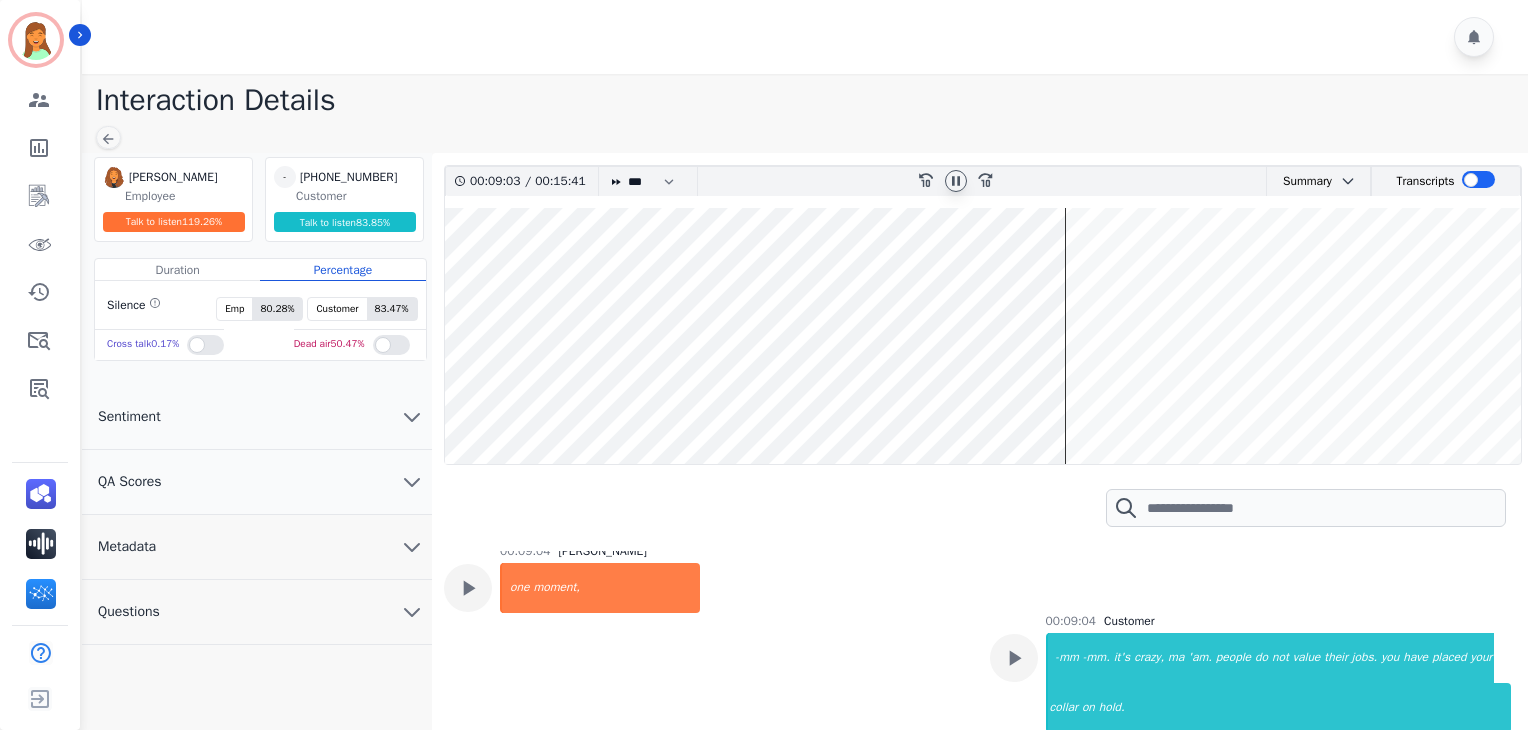scroll, scrollTop: 184, scrollLeft: 0, axis: vertical 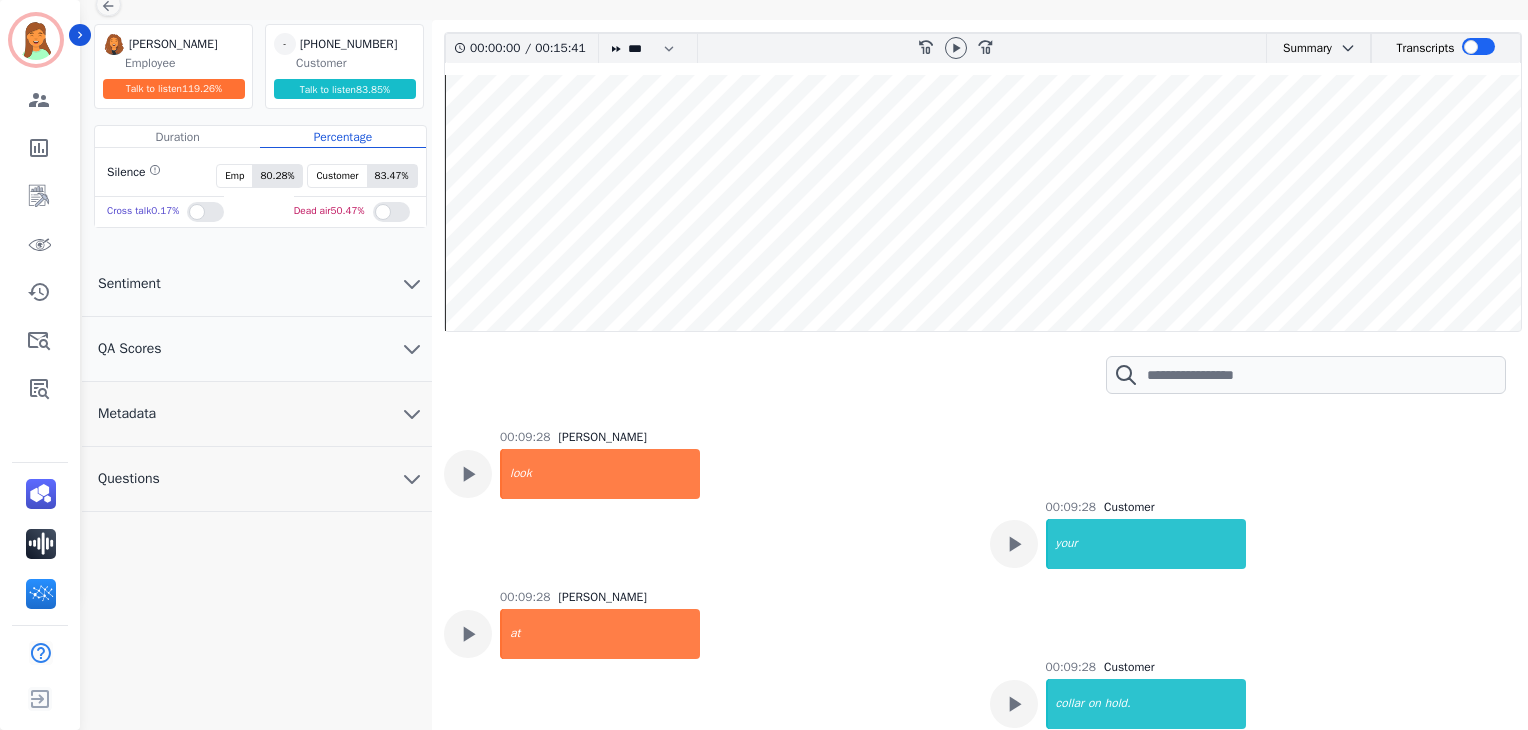 click 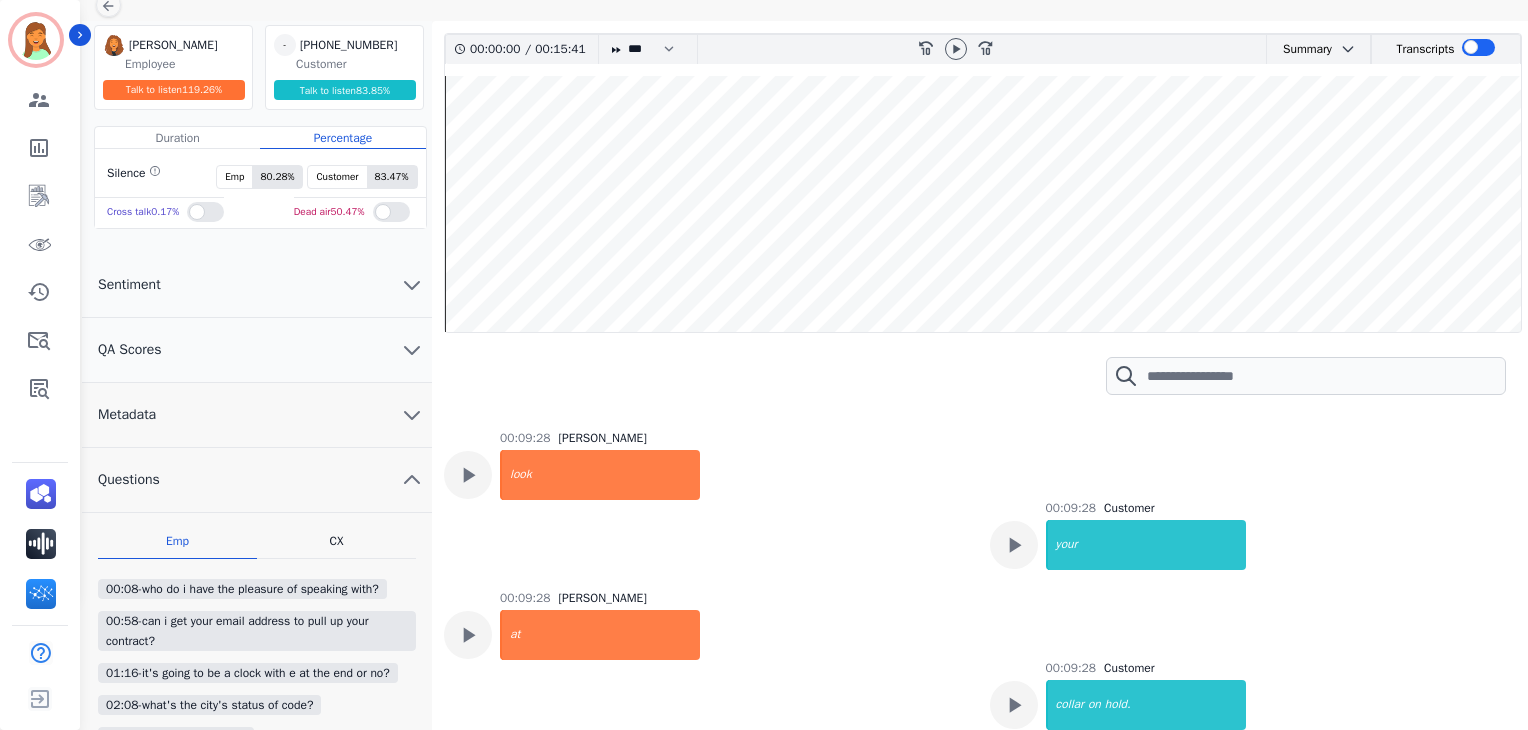 drag, startPoint x: 361, startPoint y: 409, endPoint x: 374, endPoint y: 421, distance: 17.691807 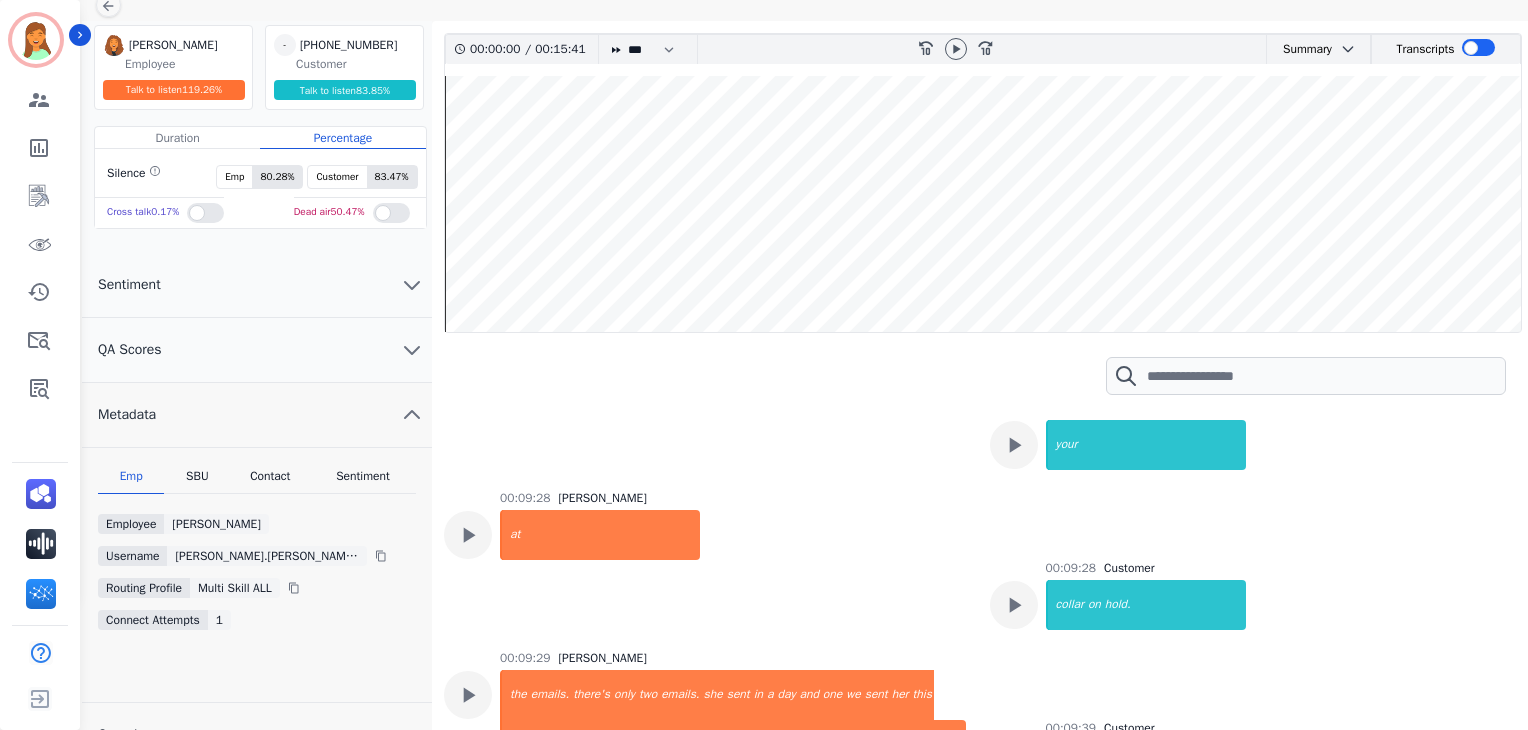 scroll, scrollTop: 12009, scrollLeft: 0, axis: vertical 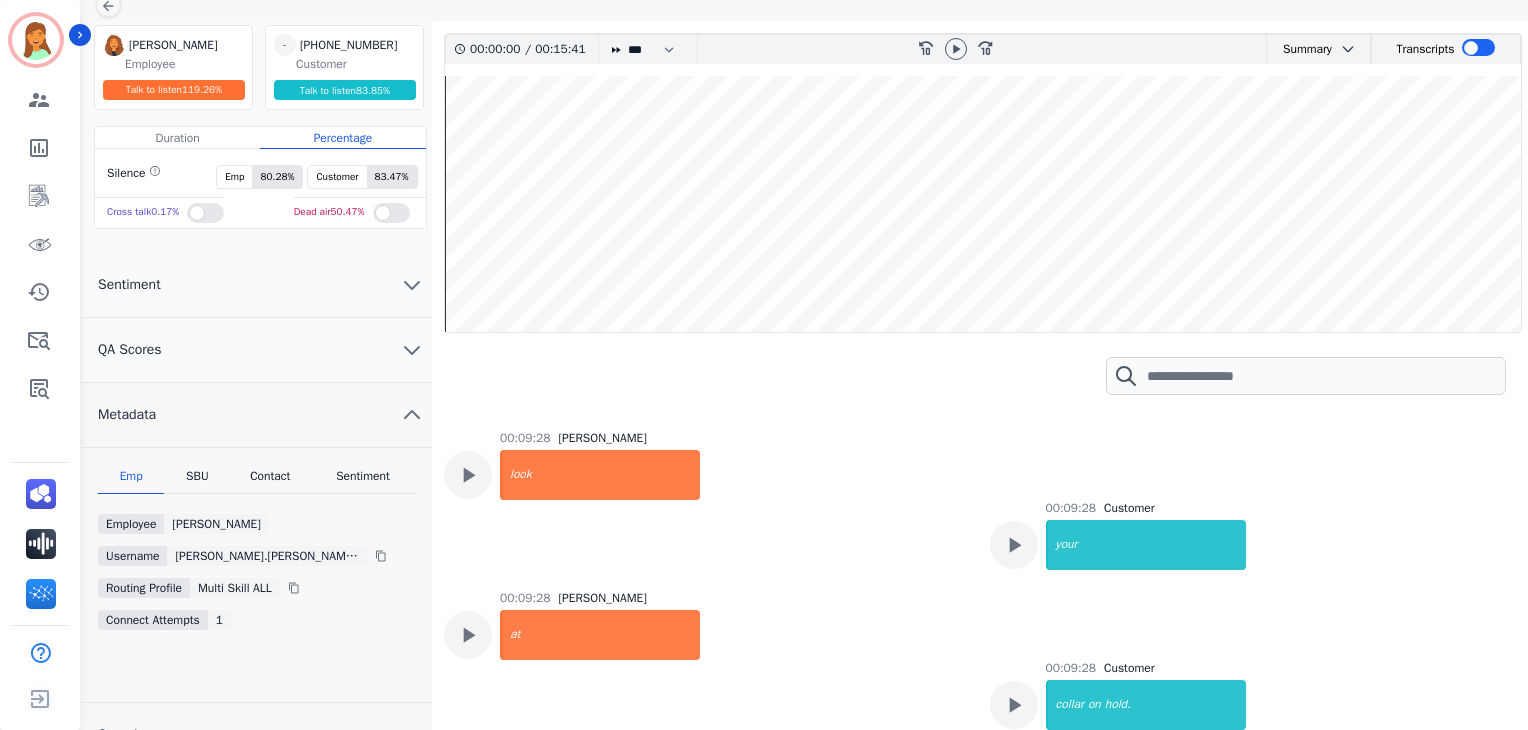 drag, startPoint x: 363, startPoint y: 474, endPoint x: 304, endPoint y: 491, distance: 61.400326 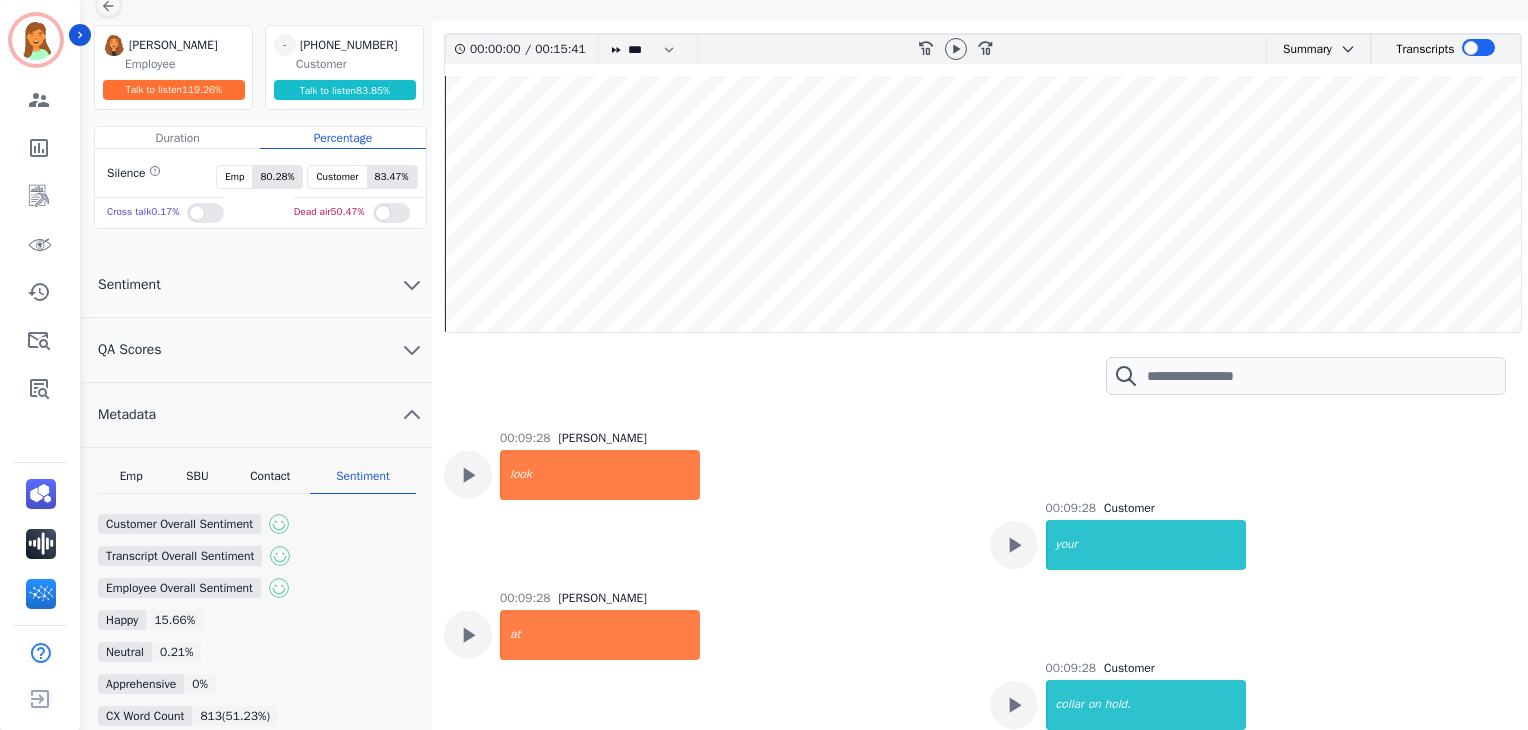 click on "Contact" at bounding box center (271, 481) 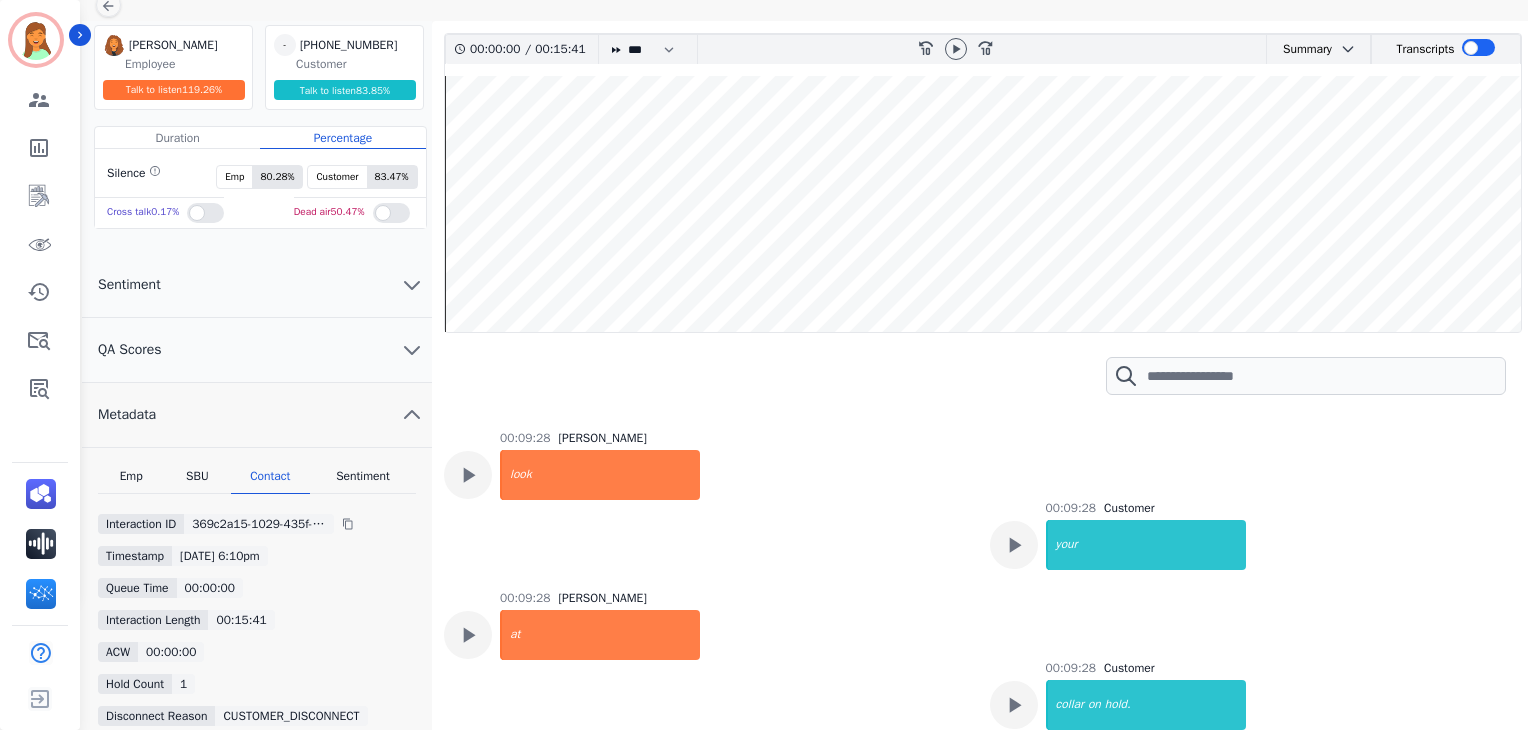 scroll, scrollTop: 0, scrollLeft: 0, axis: both 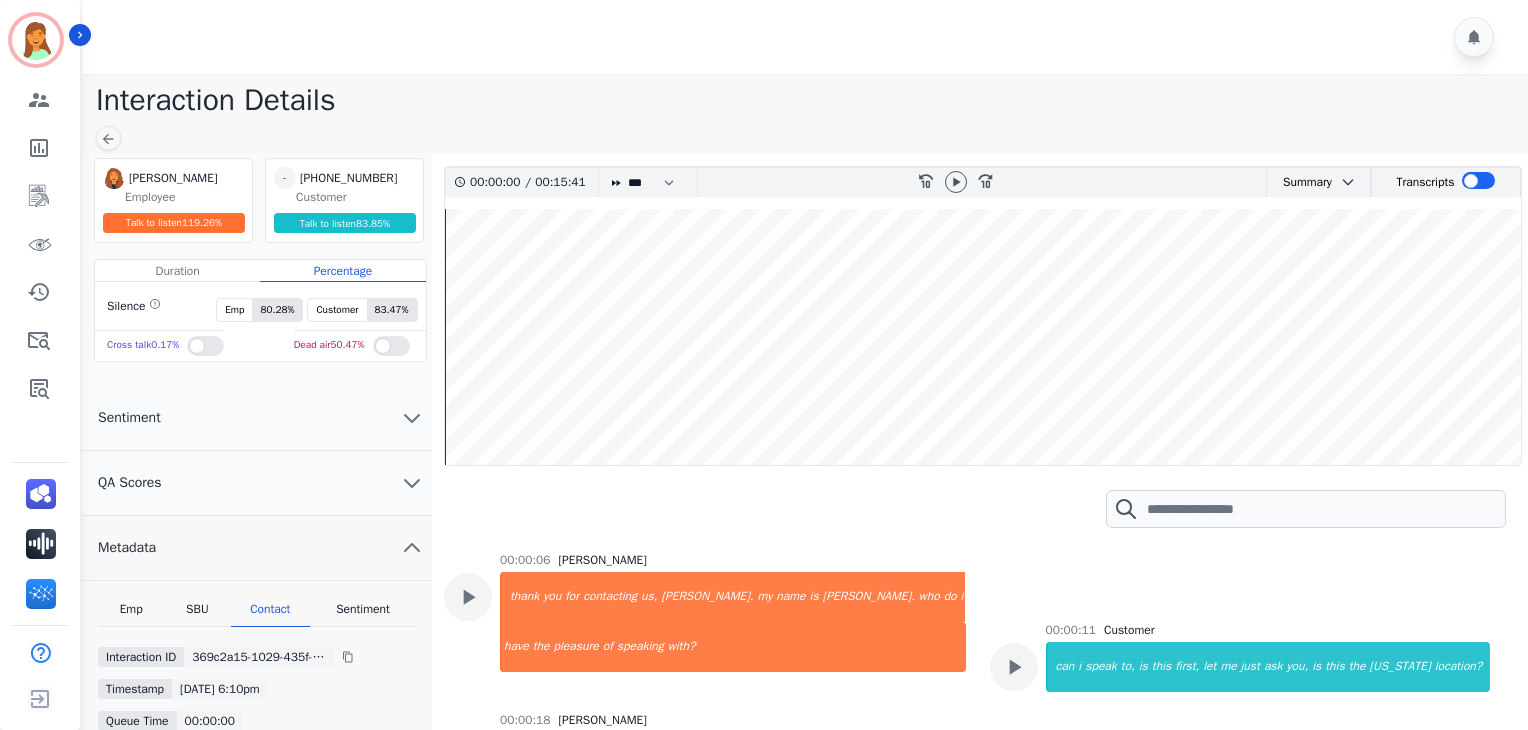 drag, startPoint x: 1284, startPoint y: 634, endPoint x: 1335, endPoint y: 597, distance: 63.007935 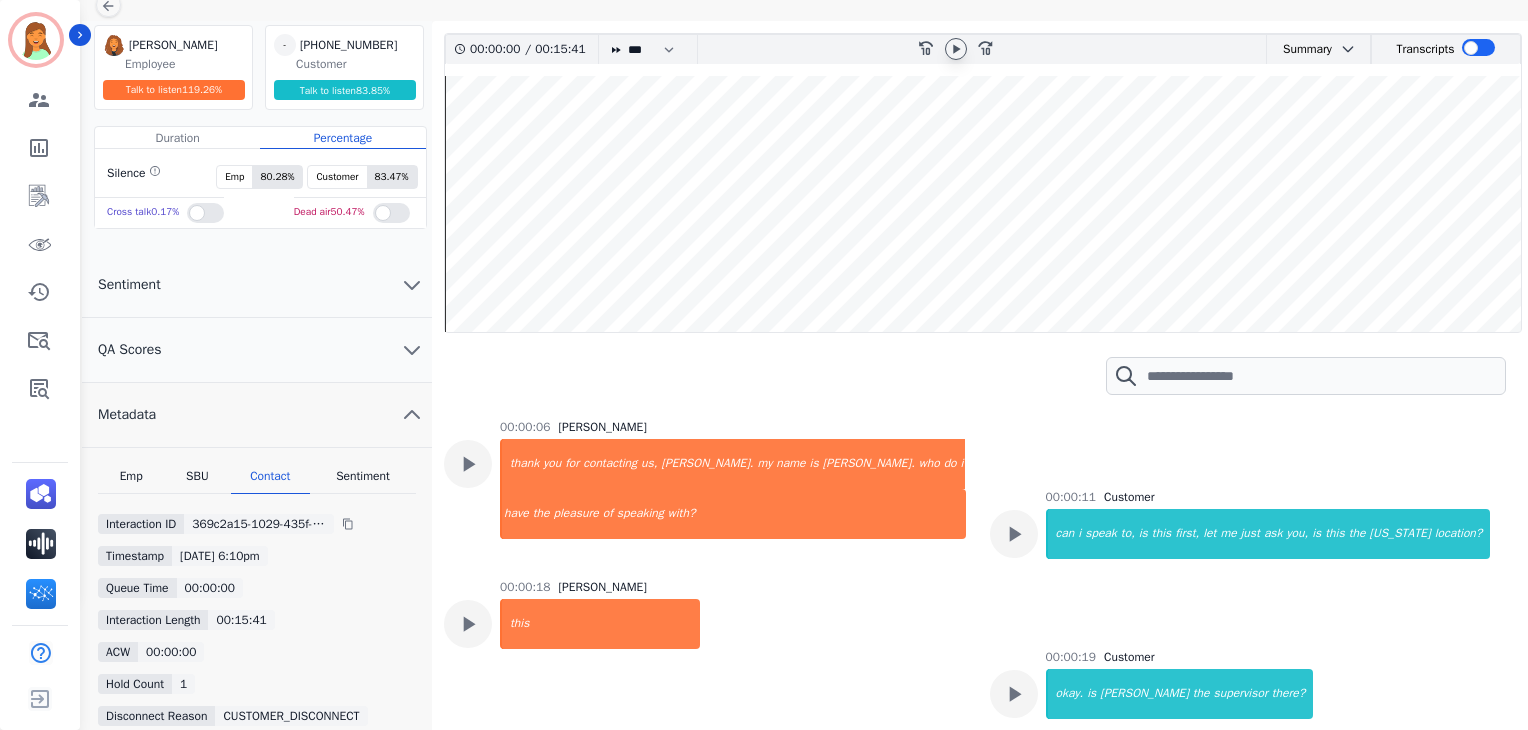 click 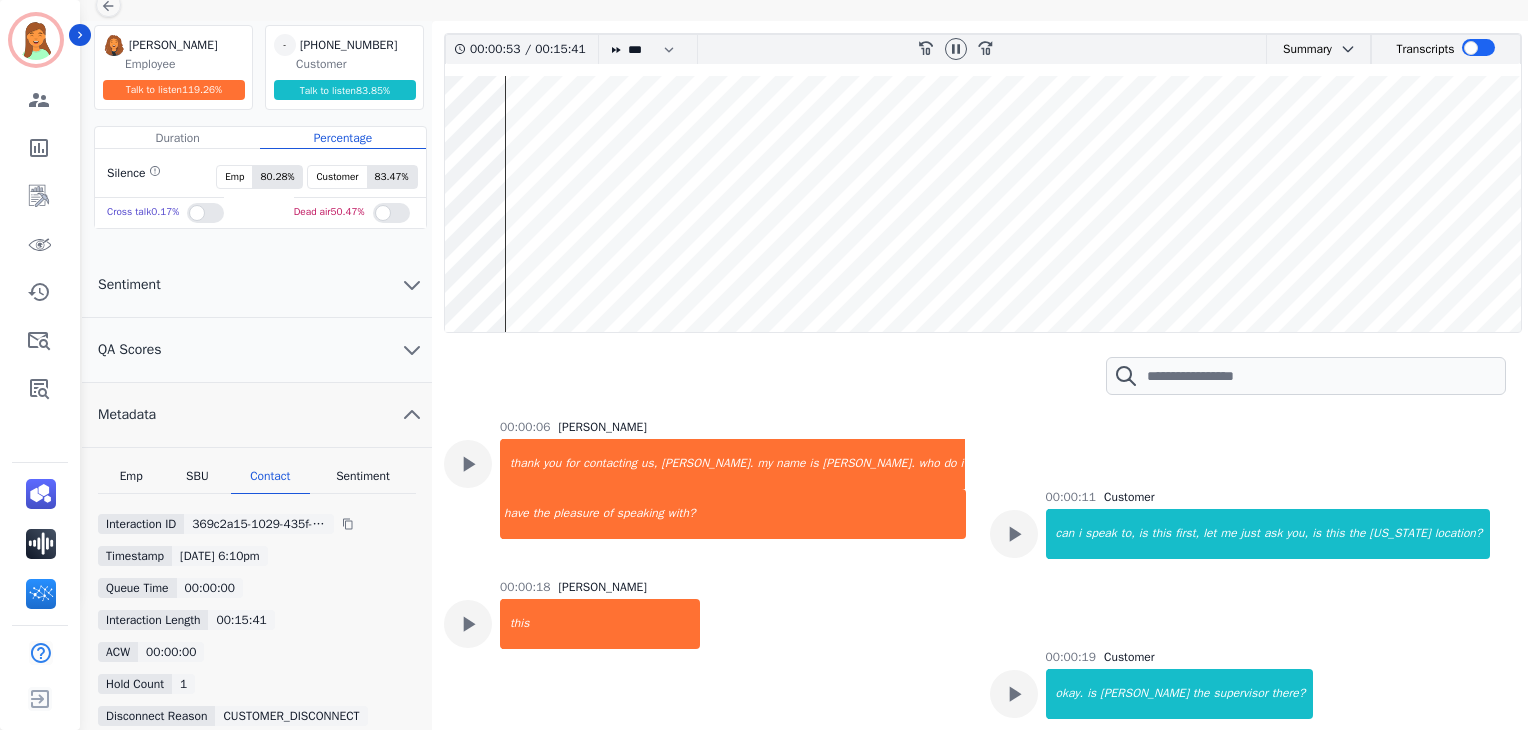 click at bounding box center (956, 49) 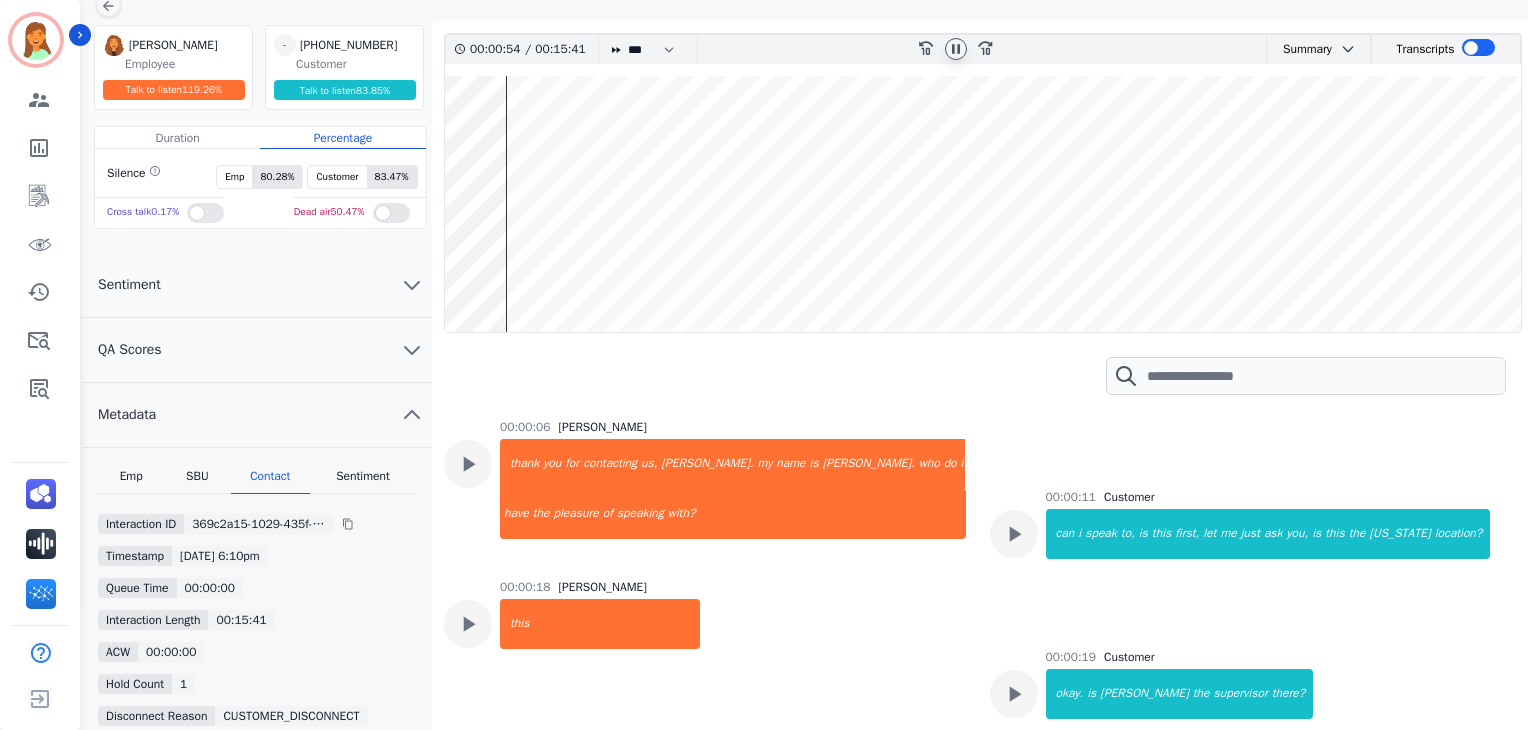 click 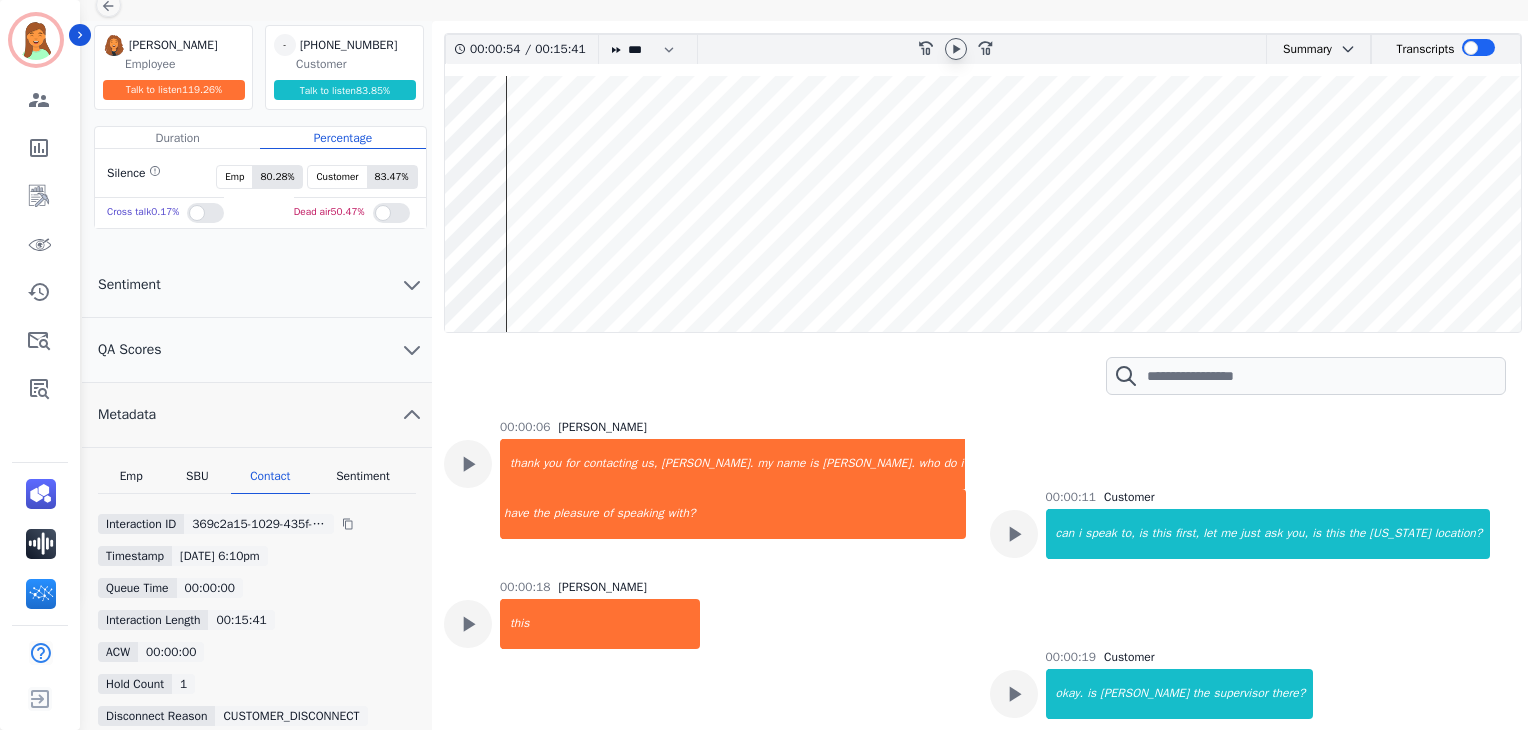 click 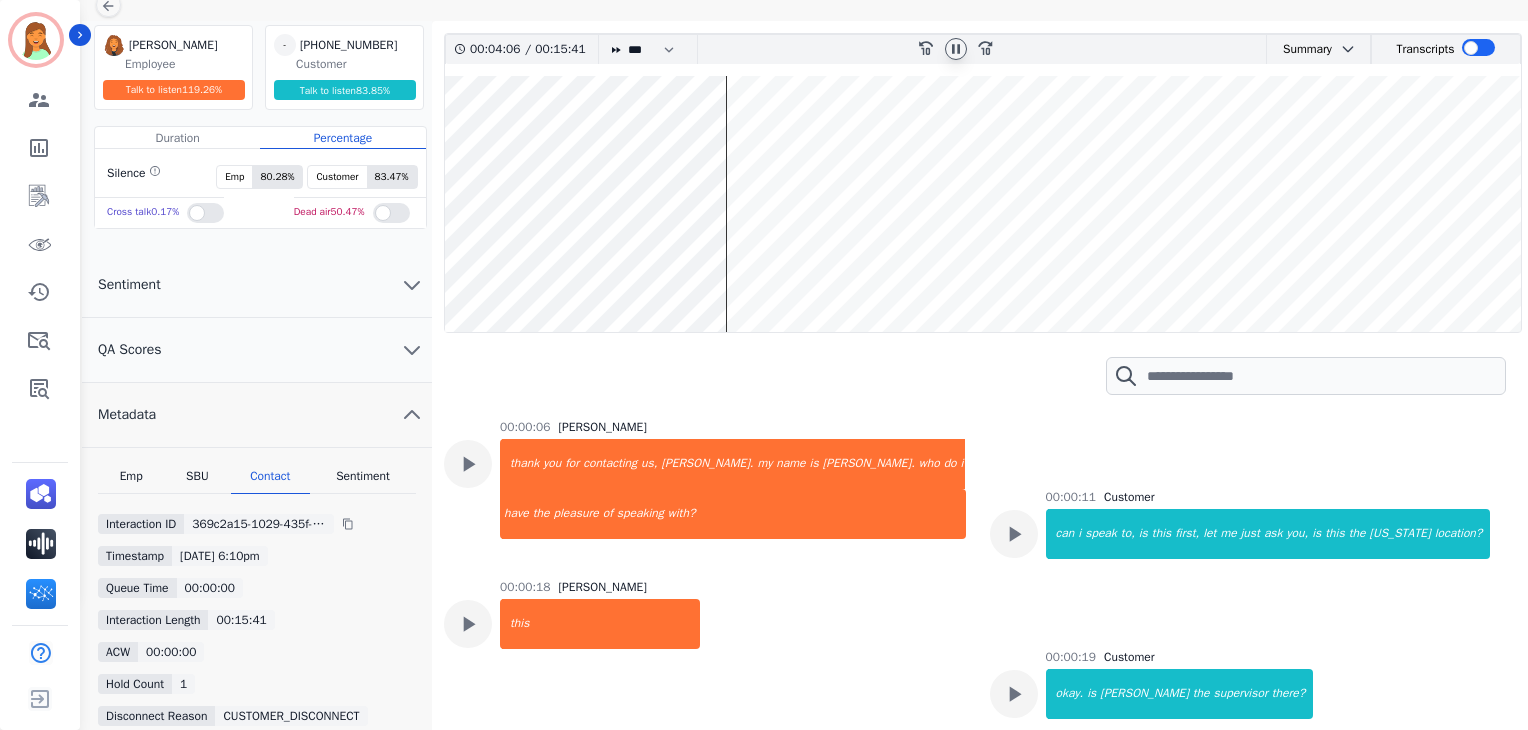click at bounding box center (956, 49) 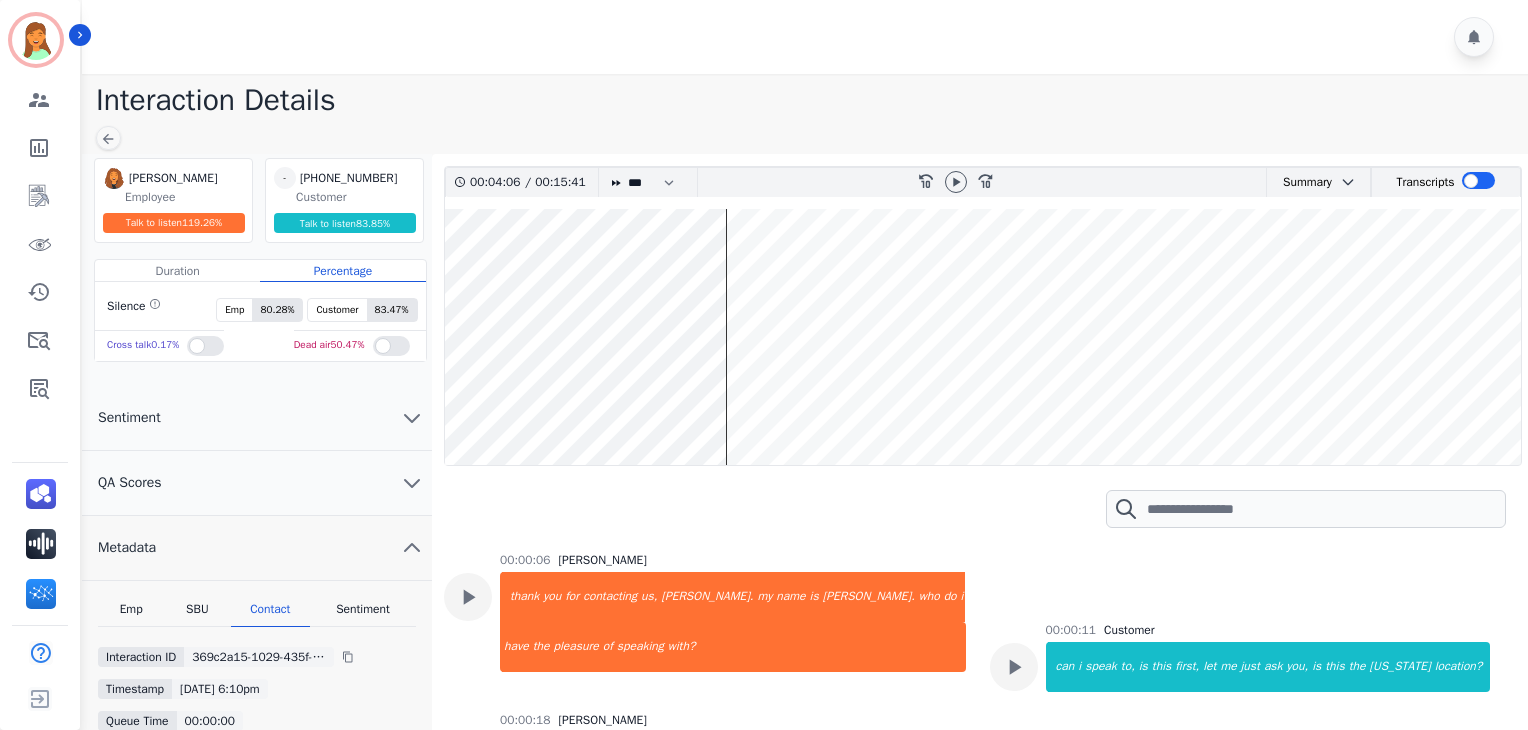 scroll, scrollTop: 133, scrollLeft: 0, axis: vertical 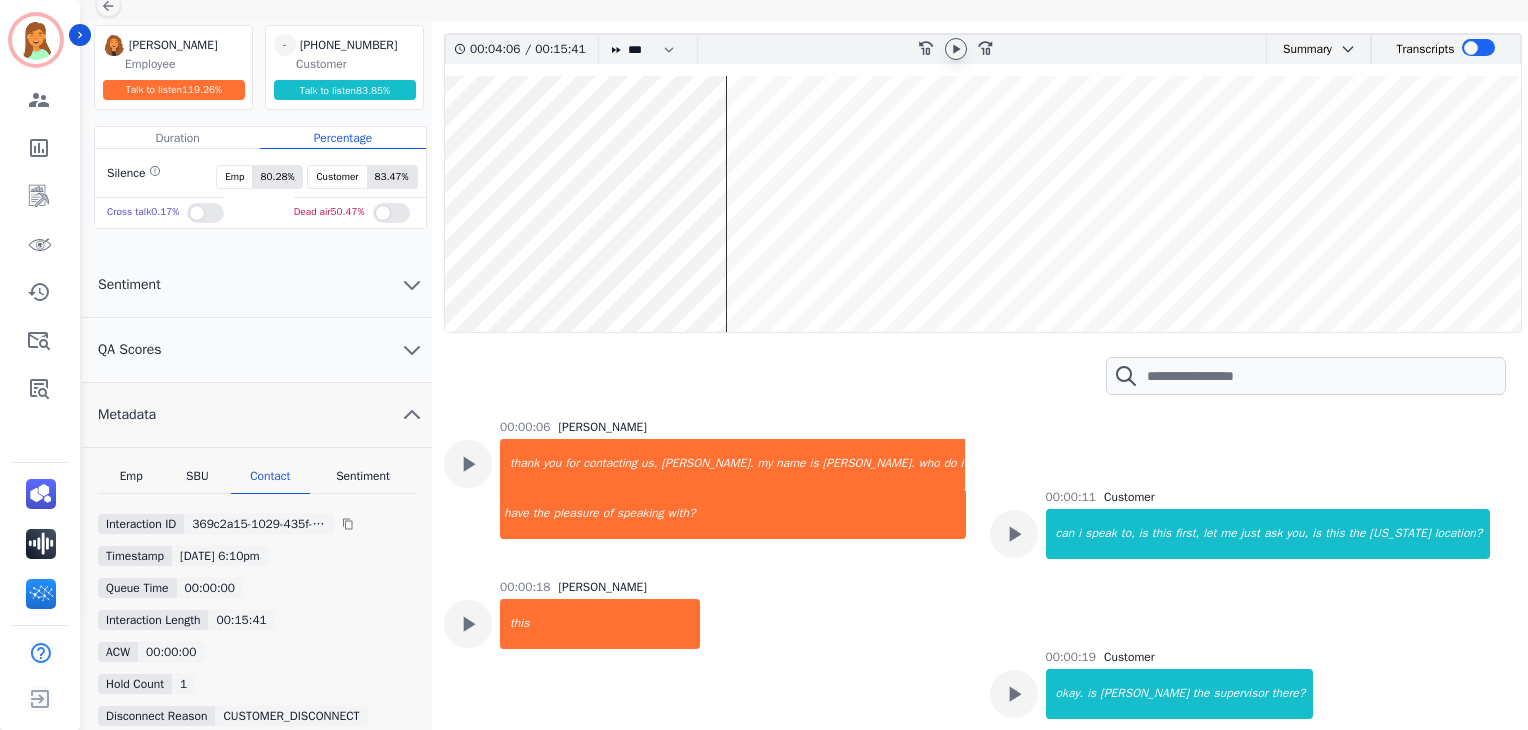 click 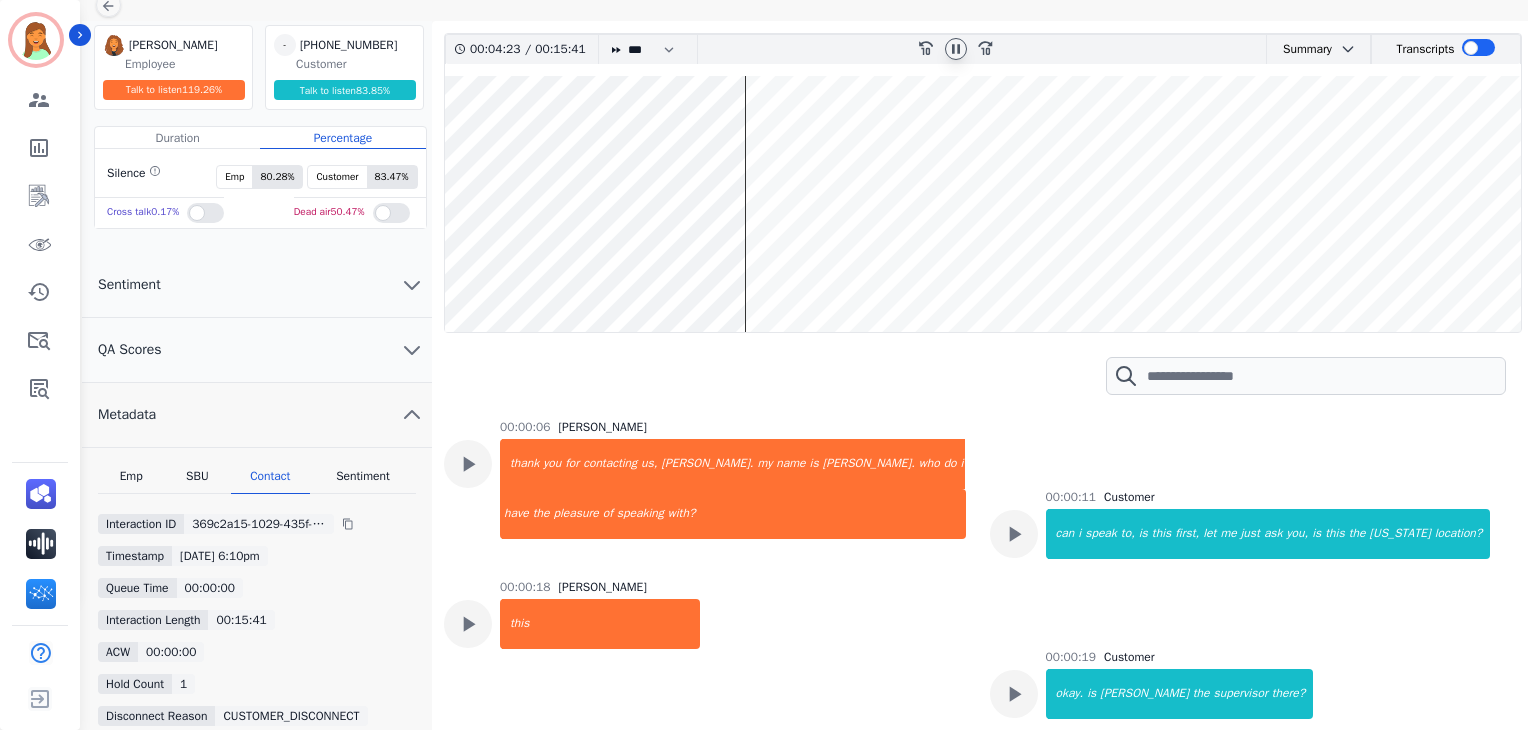 click 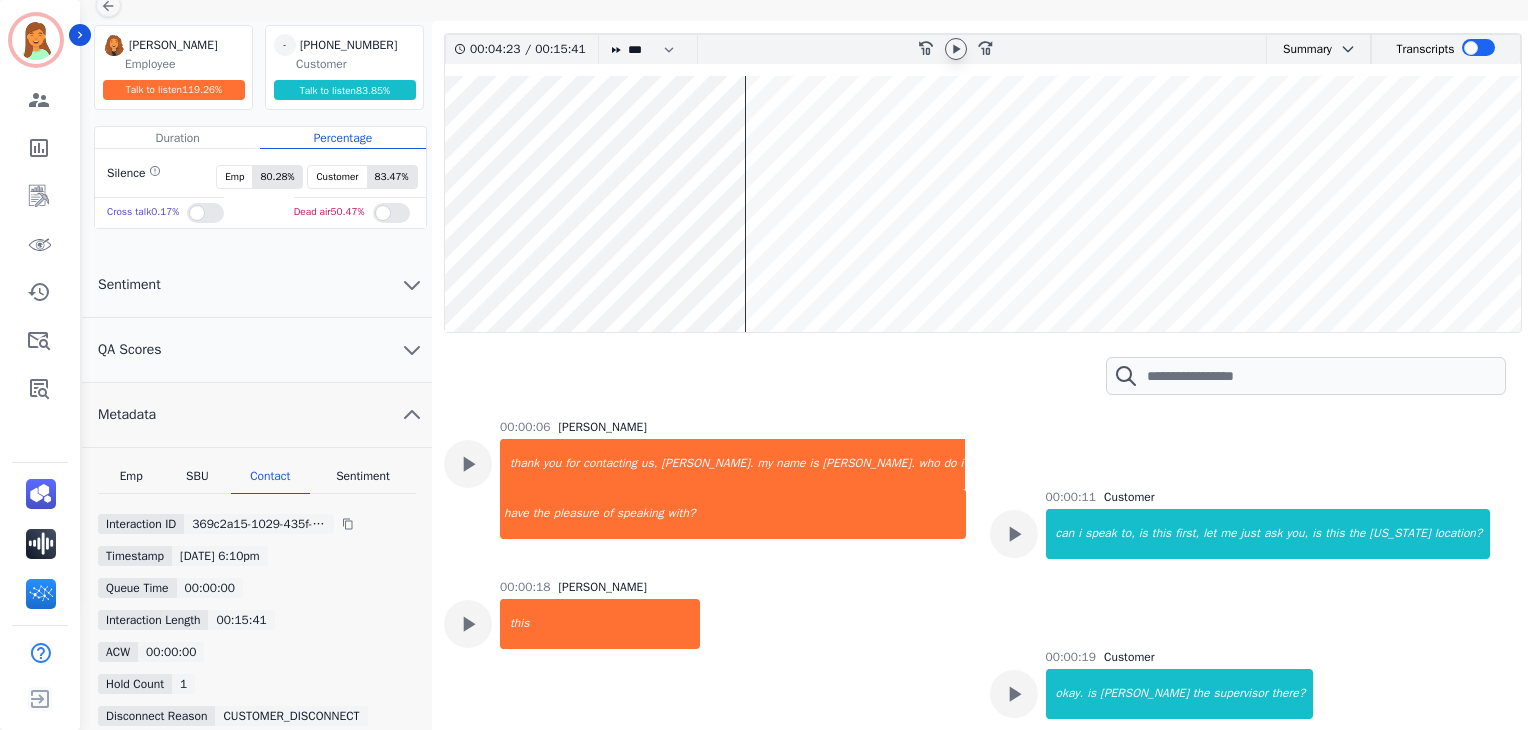 click 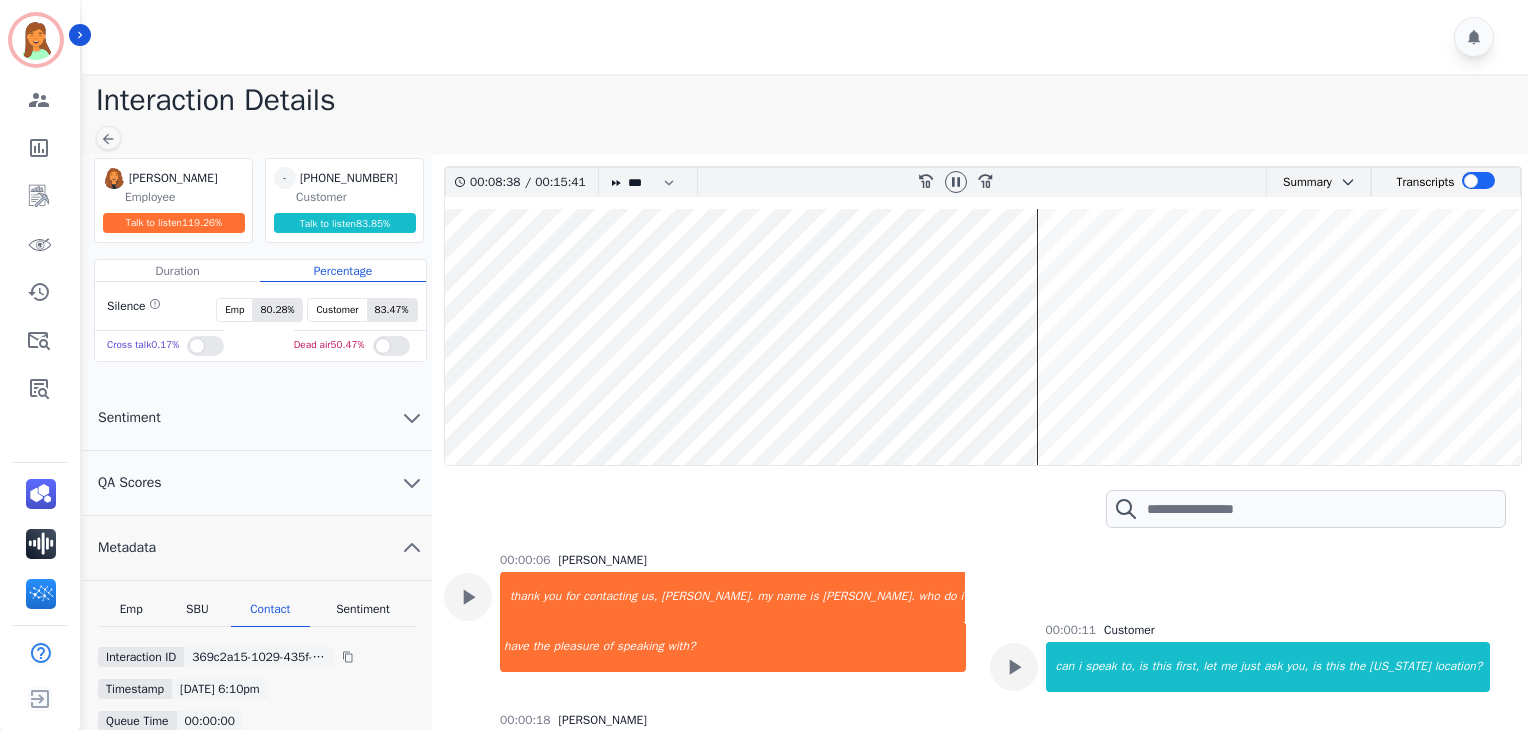 scroll, scrollTop: 133, scrollLeft: 0, axis: vertical 